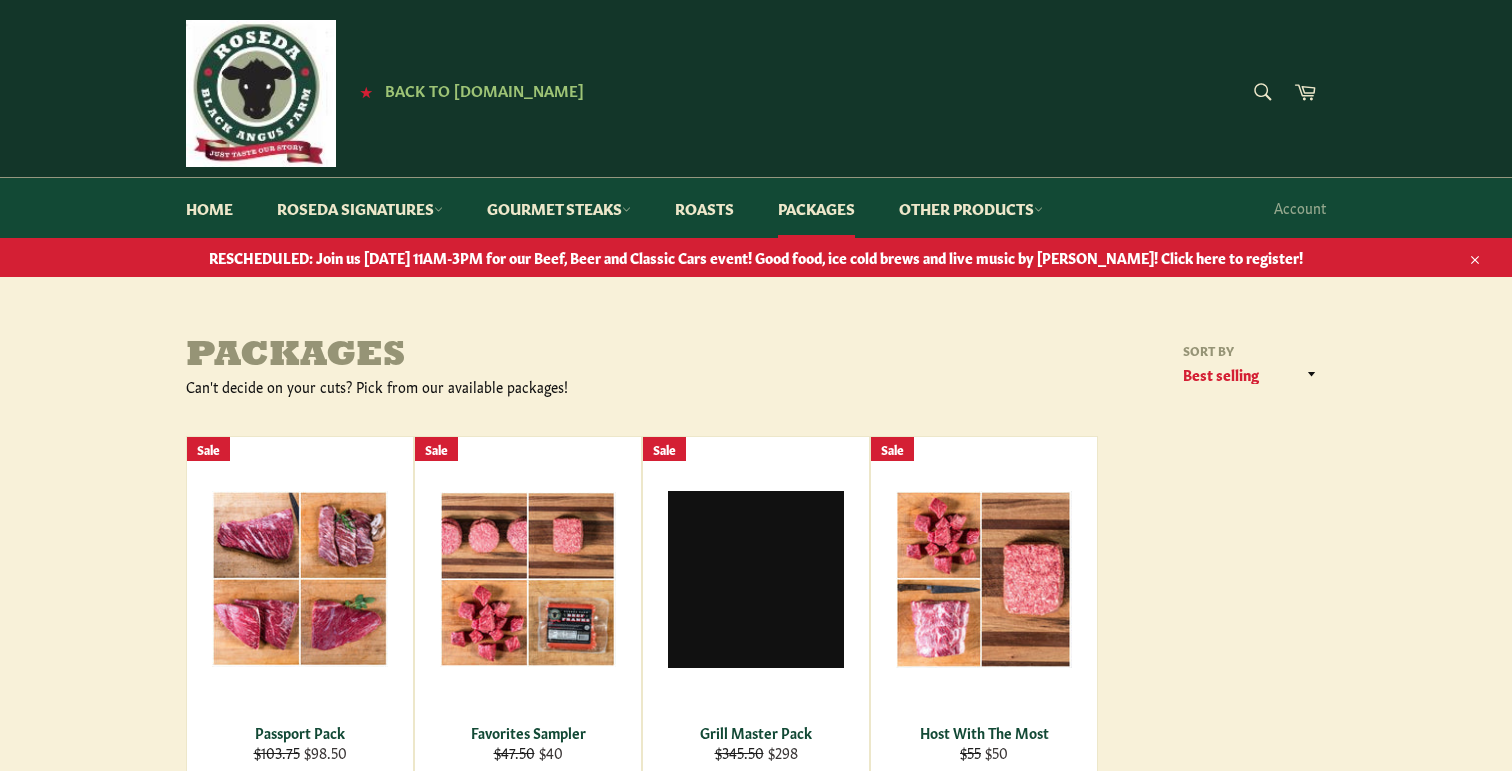 scroll, scrollTop: 0, scrollLeft: 0, axis: both 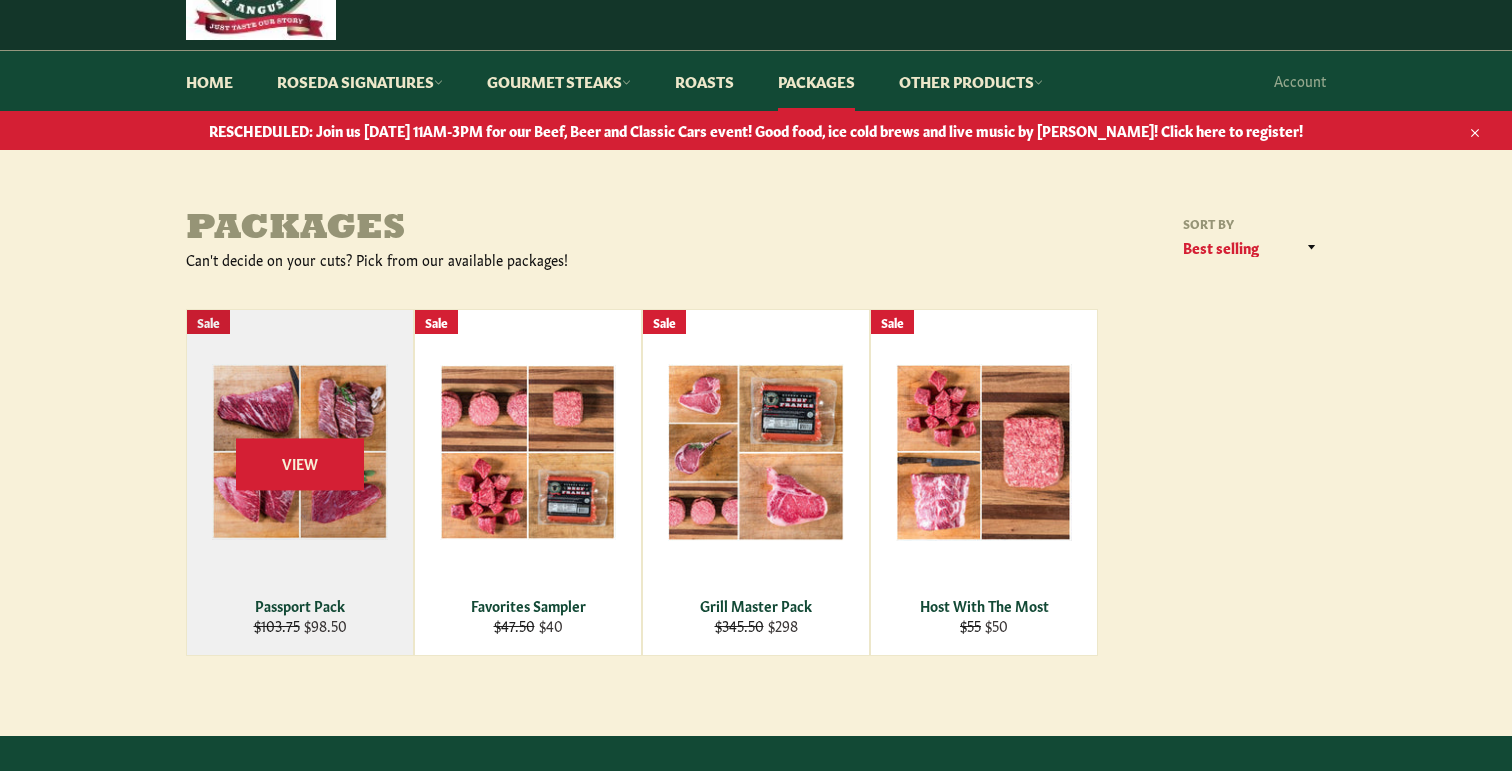 click on "View" at bounding box center (300, 482) 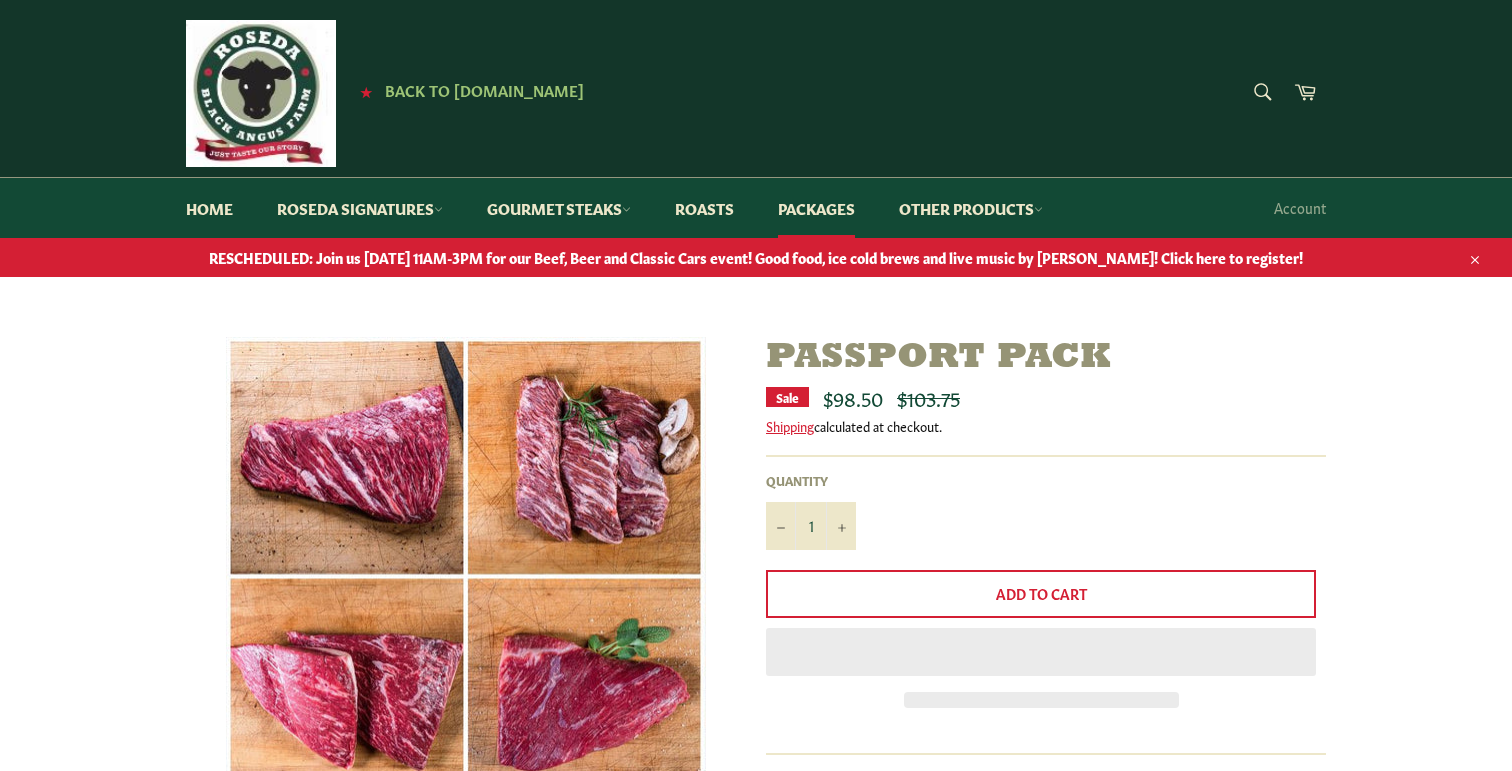 scroll, scrollTop: 0, scrollLeft: 0, axis: both 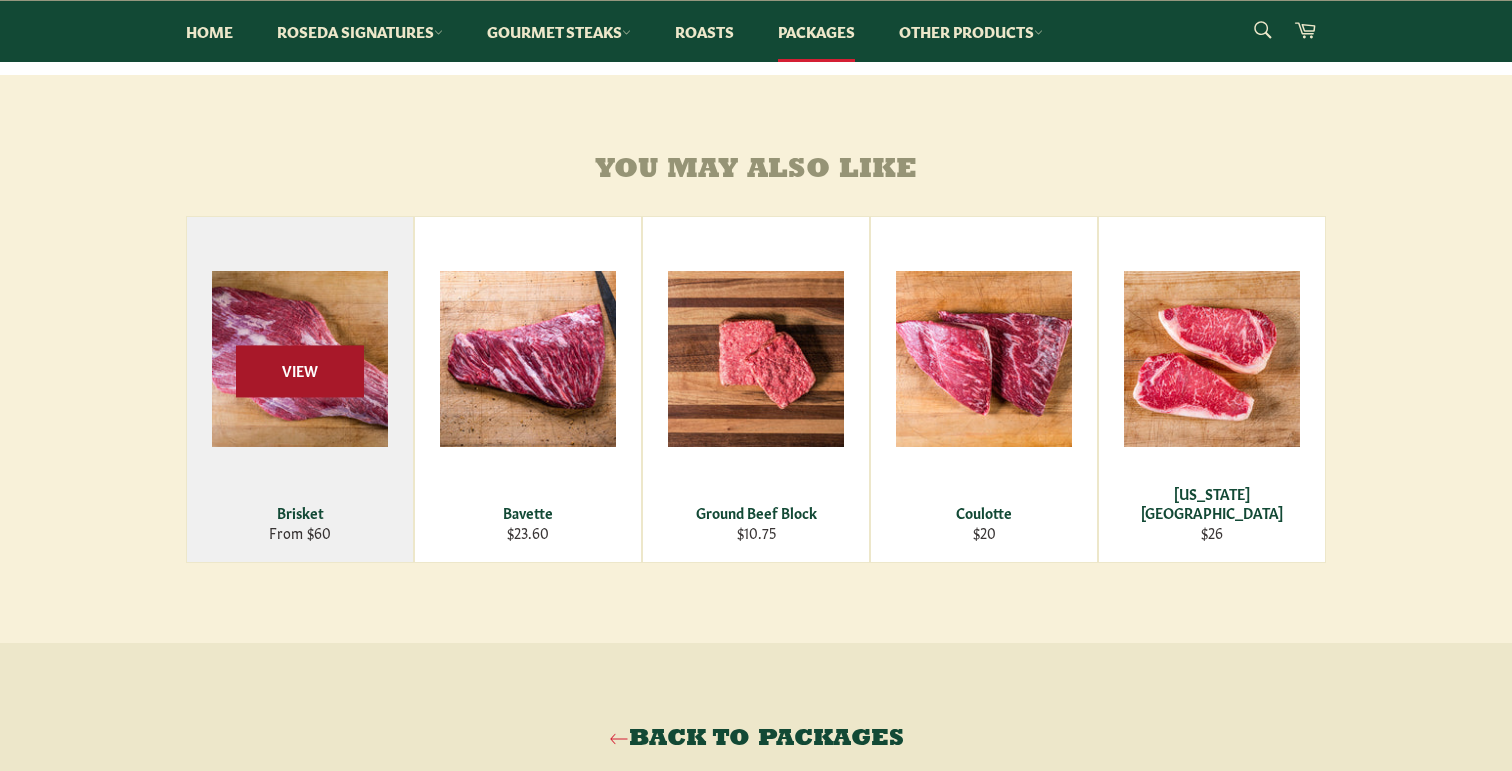 click on "View" at bounding box center [300, 371] 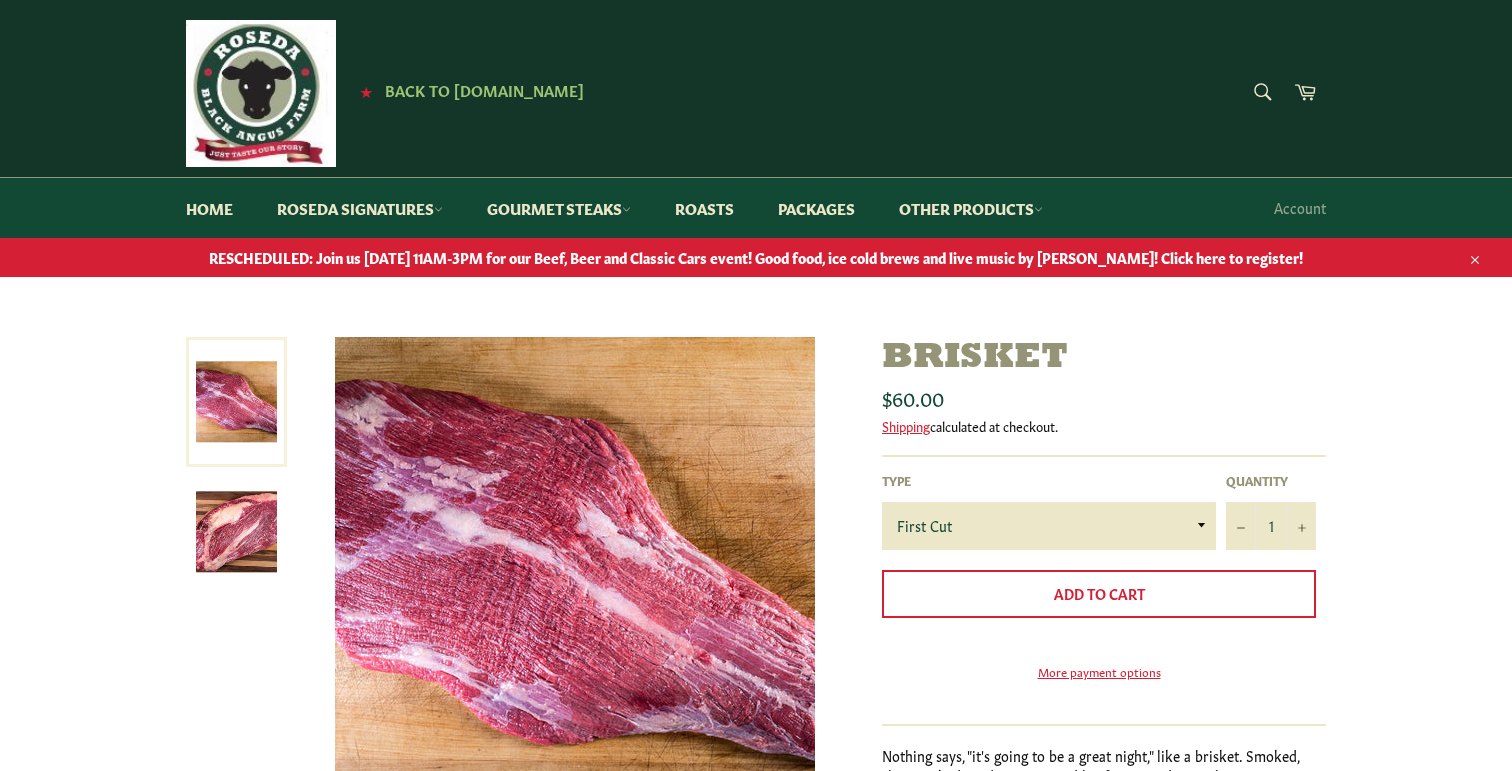 scroll, scrollTop: 0, scrollLeft: 0, axis: both 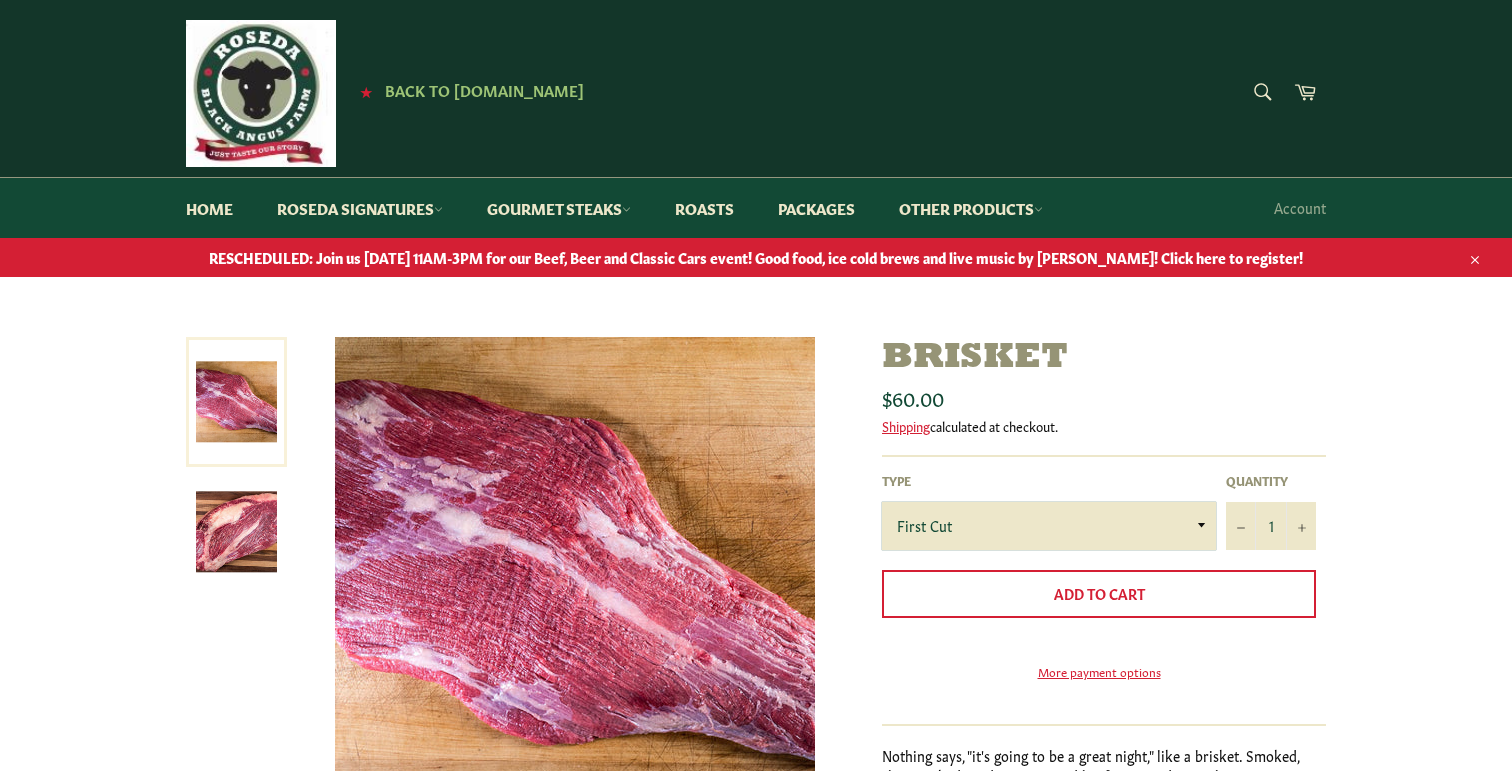 click on "First Cut
Whole" at bounding box center [1049, 526] 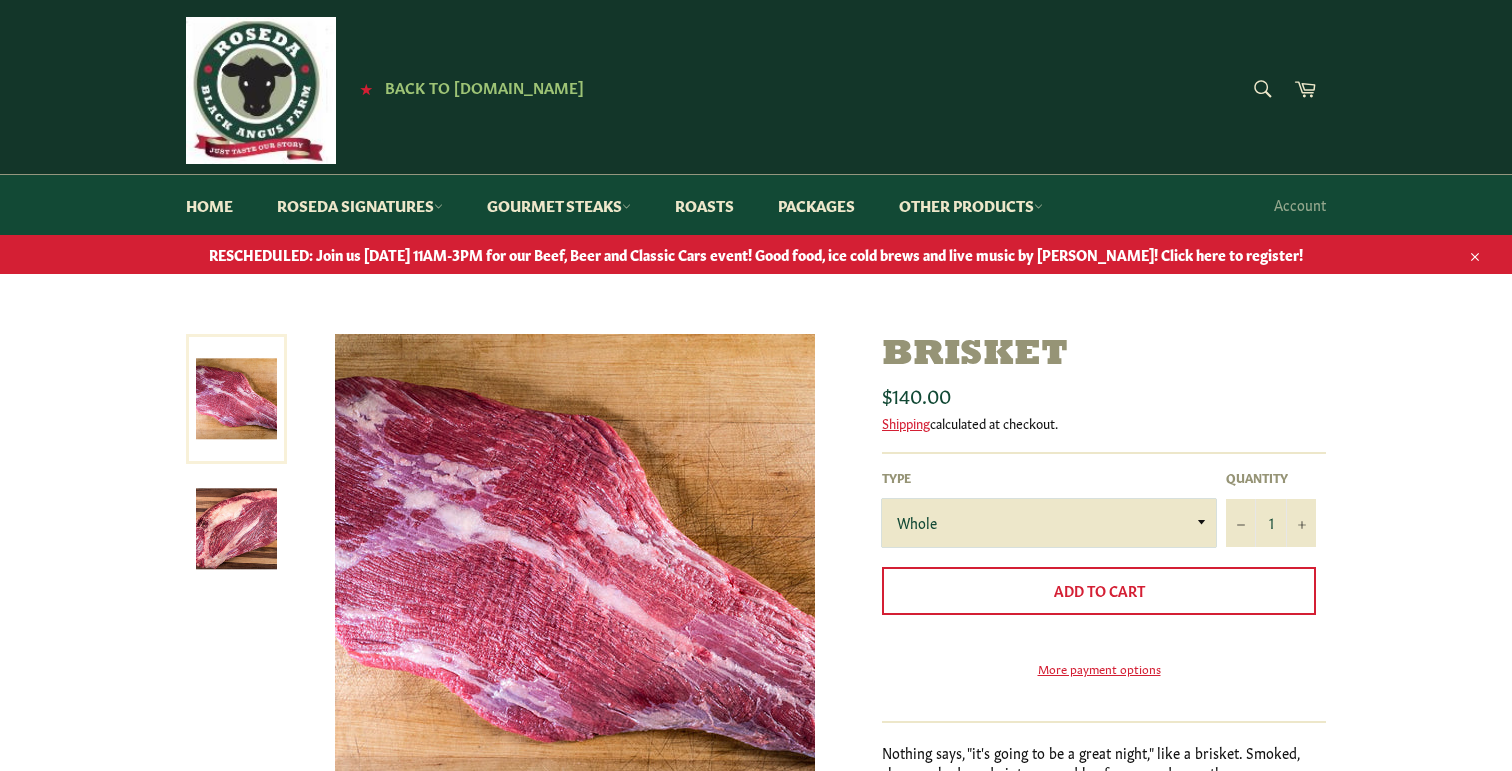 scroll, scrollTop: 0, scrollLeft: 0, axis: both 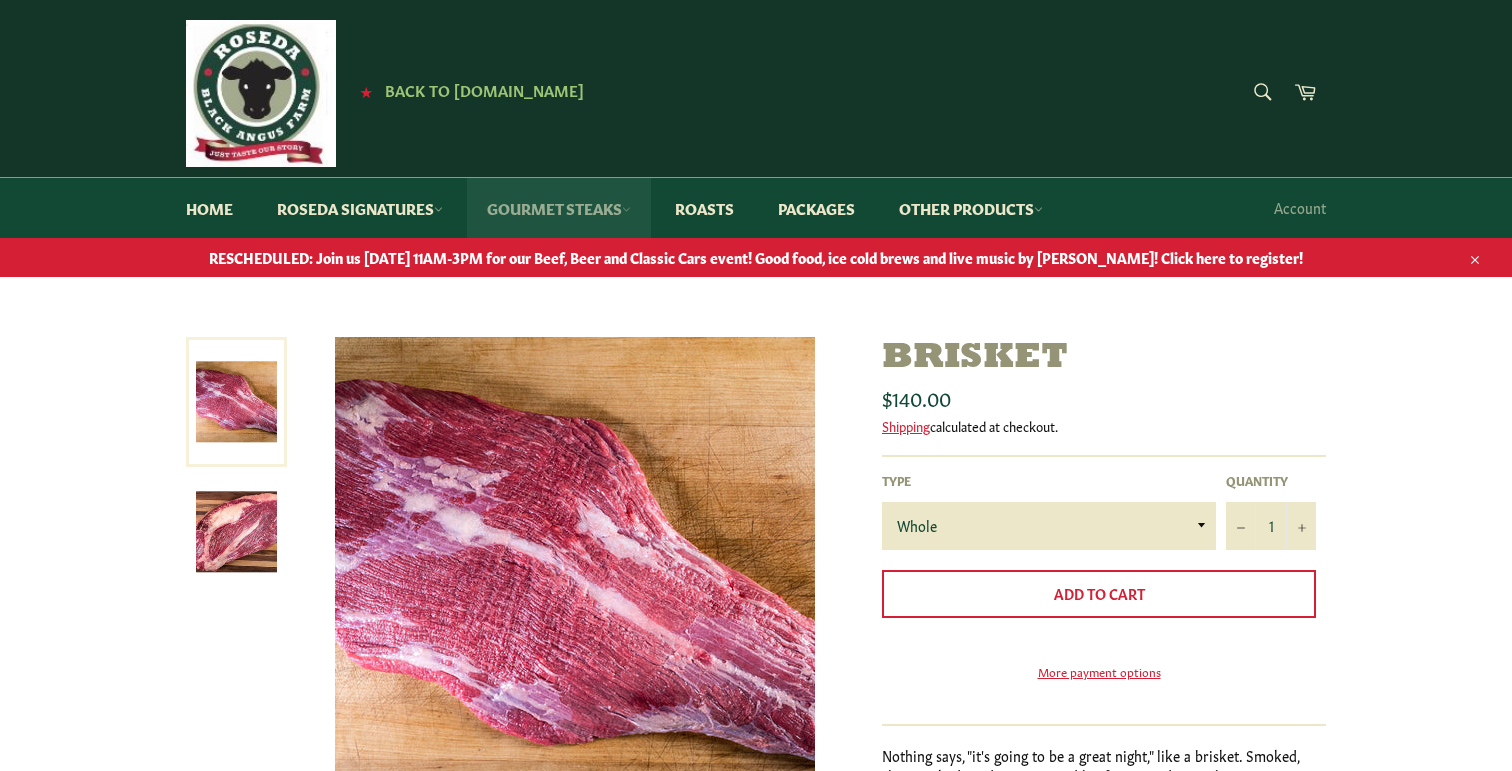 click on "Gourmet Steaks" at bounding box center (559, 208) 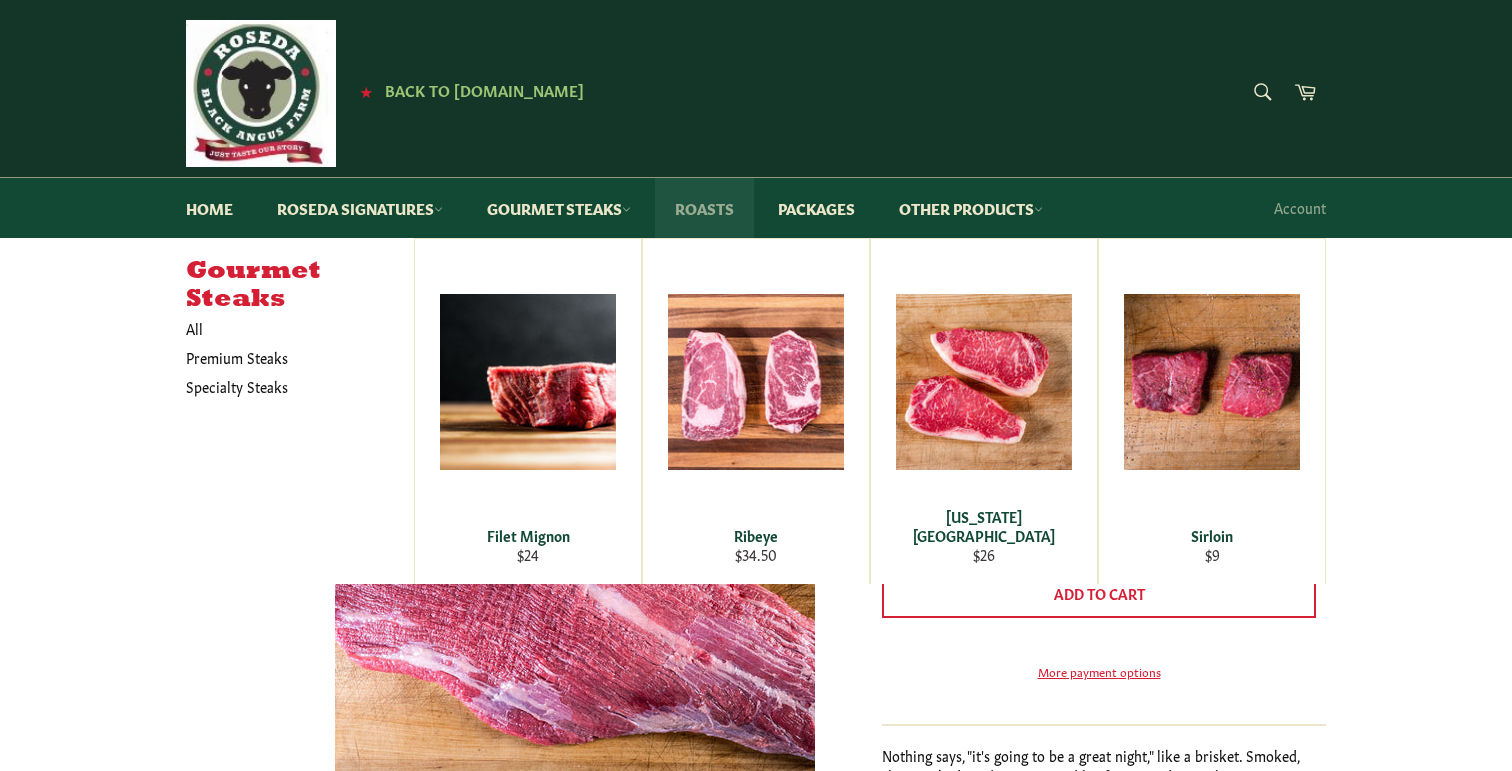 click on "Roasts" at bounding box center (704, 208) 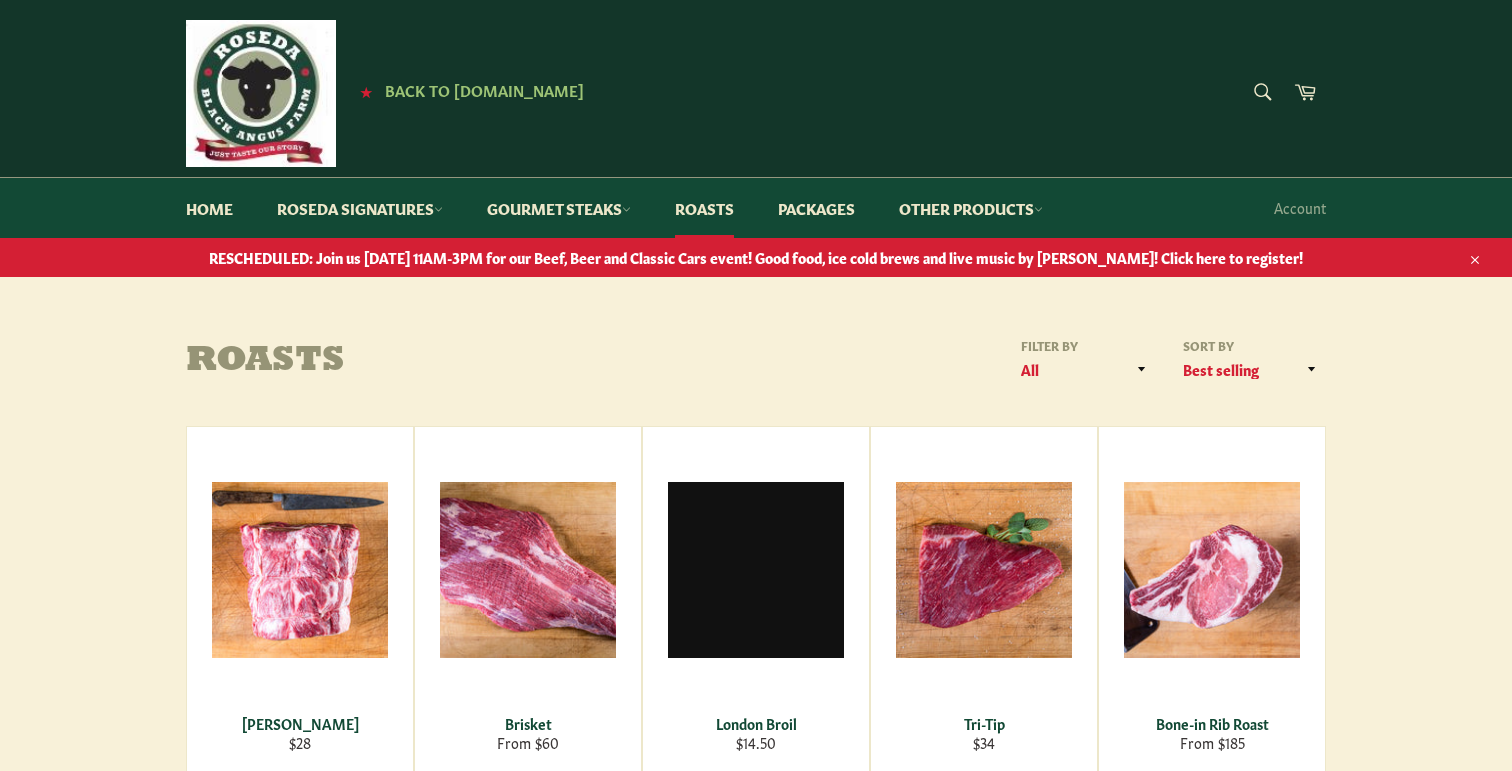 scroll, scrollTop: 0, scrollLeft: 0, axis: both 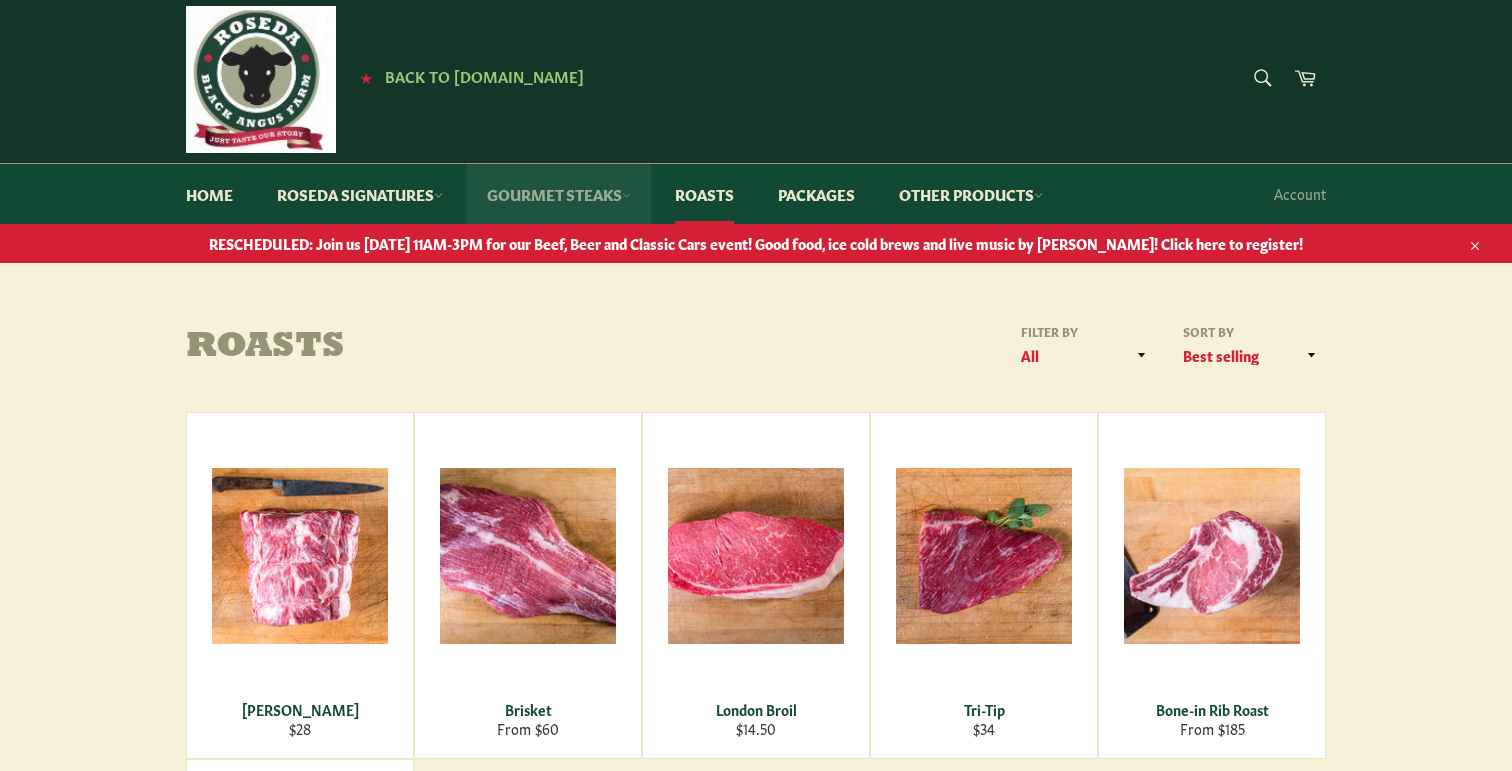click on "Gourmet Steaks" at bounding box center [559, 194] 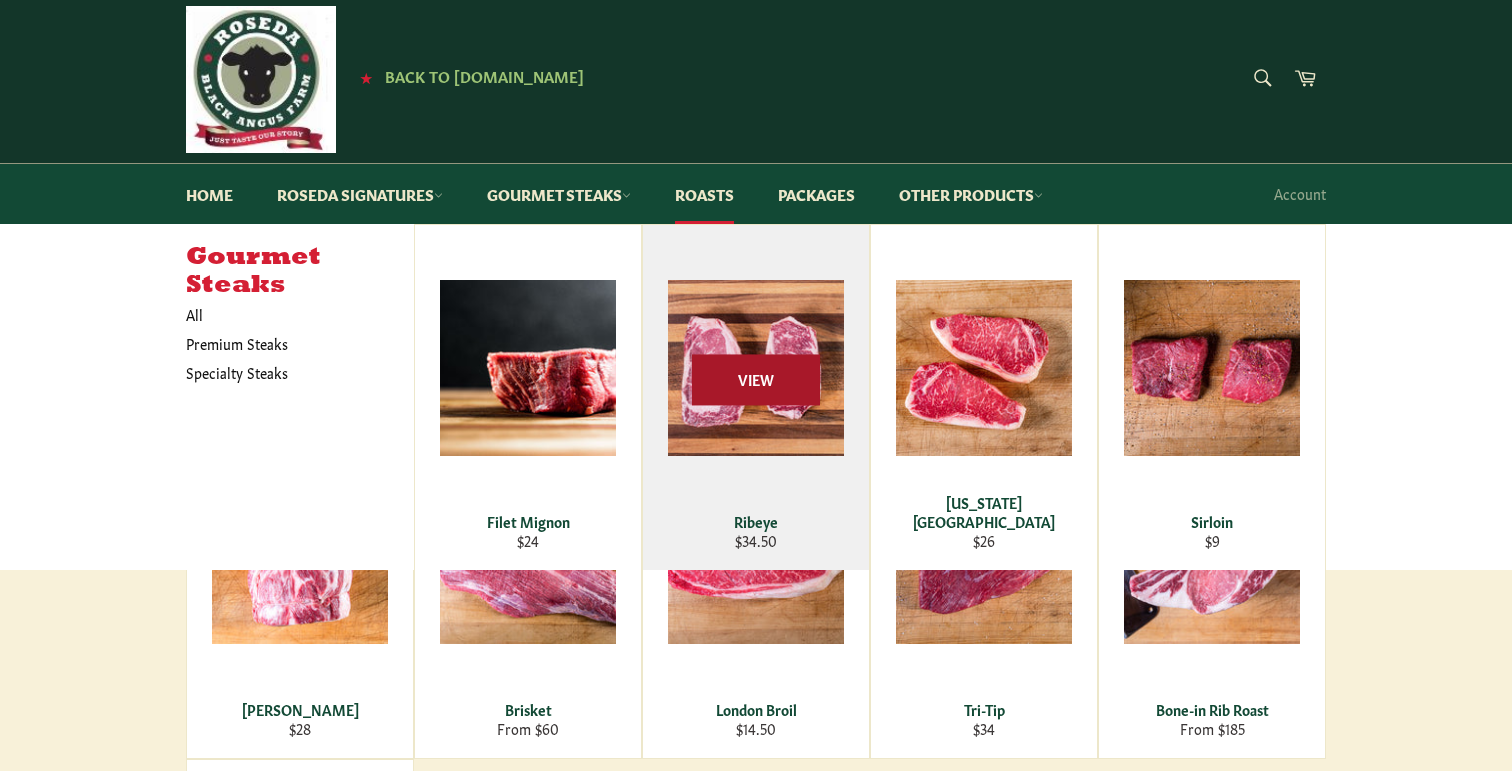 click on "View" at bounding box center [756, 379] 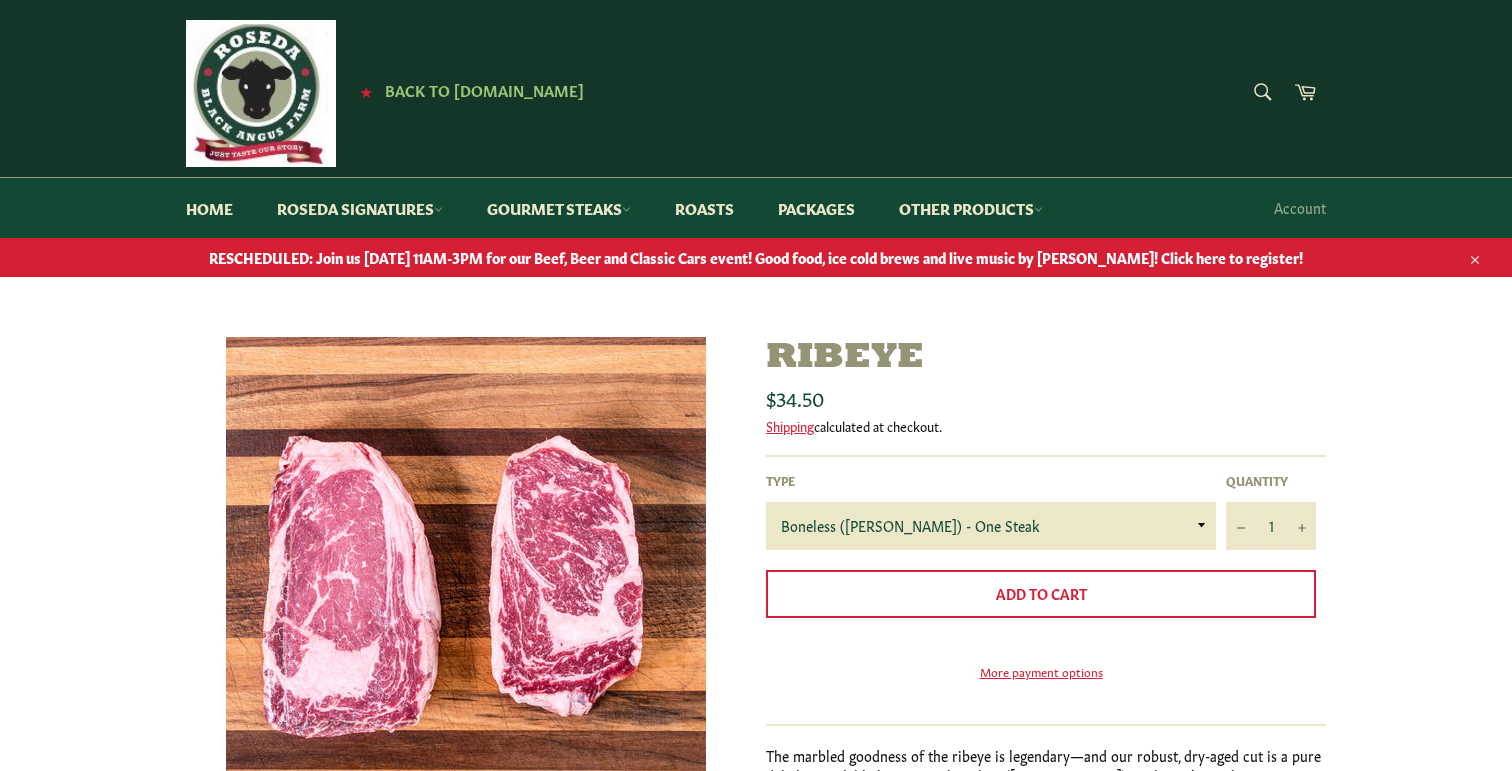 scroll, scrollTop: 0, scrollLeft: 0, axis: both 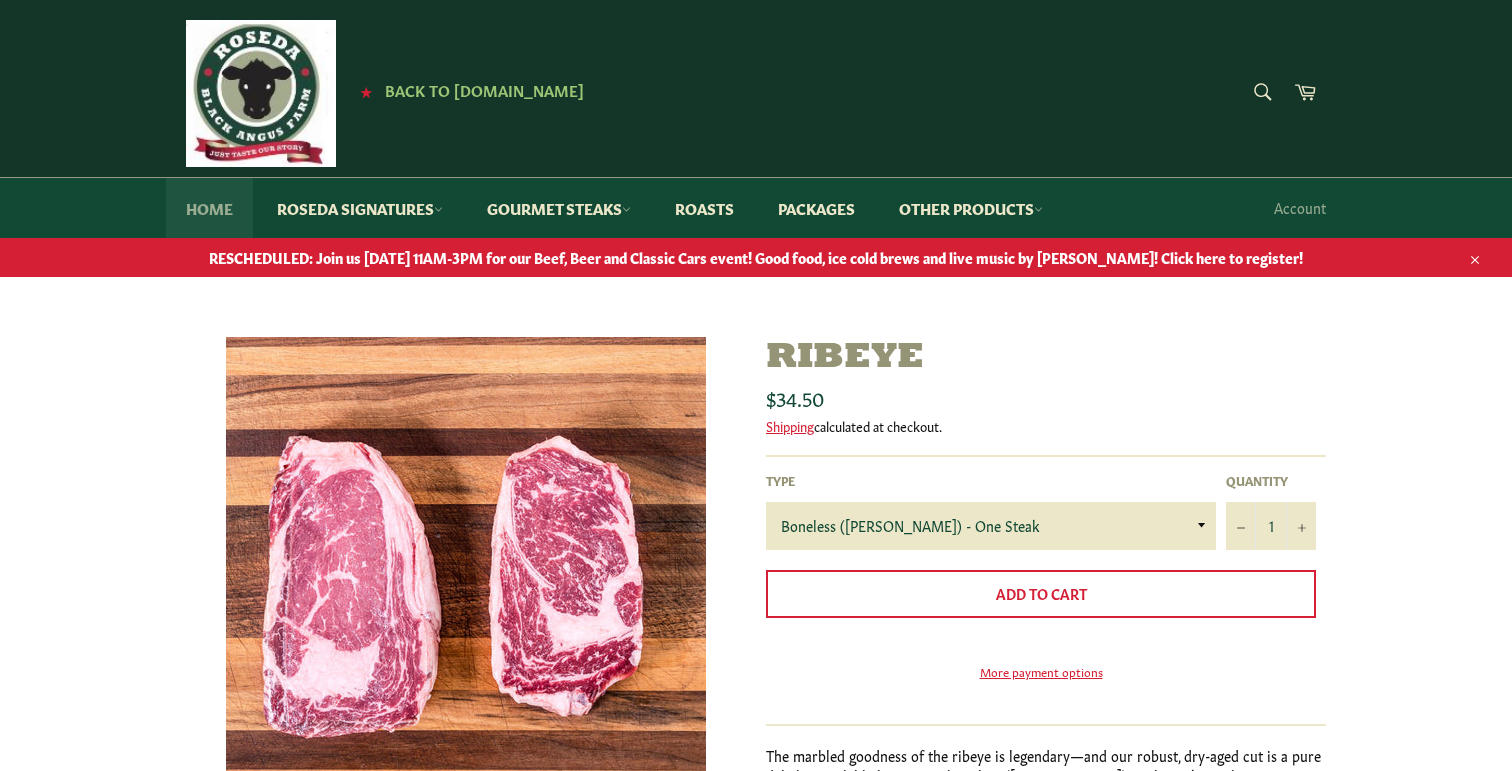 click on "Home" at bounding box center [209, 208] 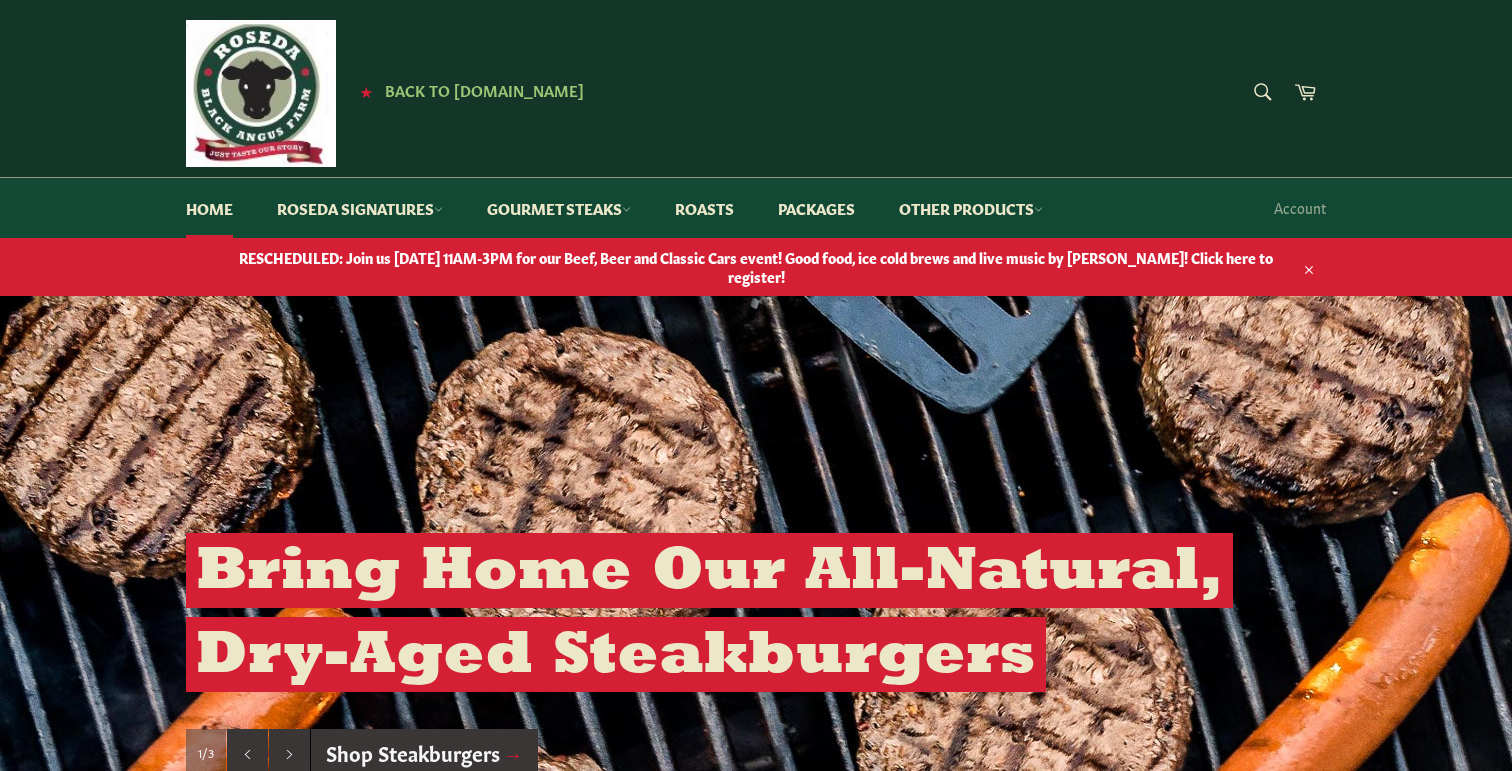 scroll, scrollTop: 0, scrollLeft: 0, axis: both 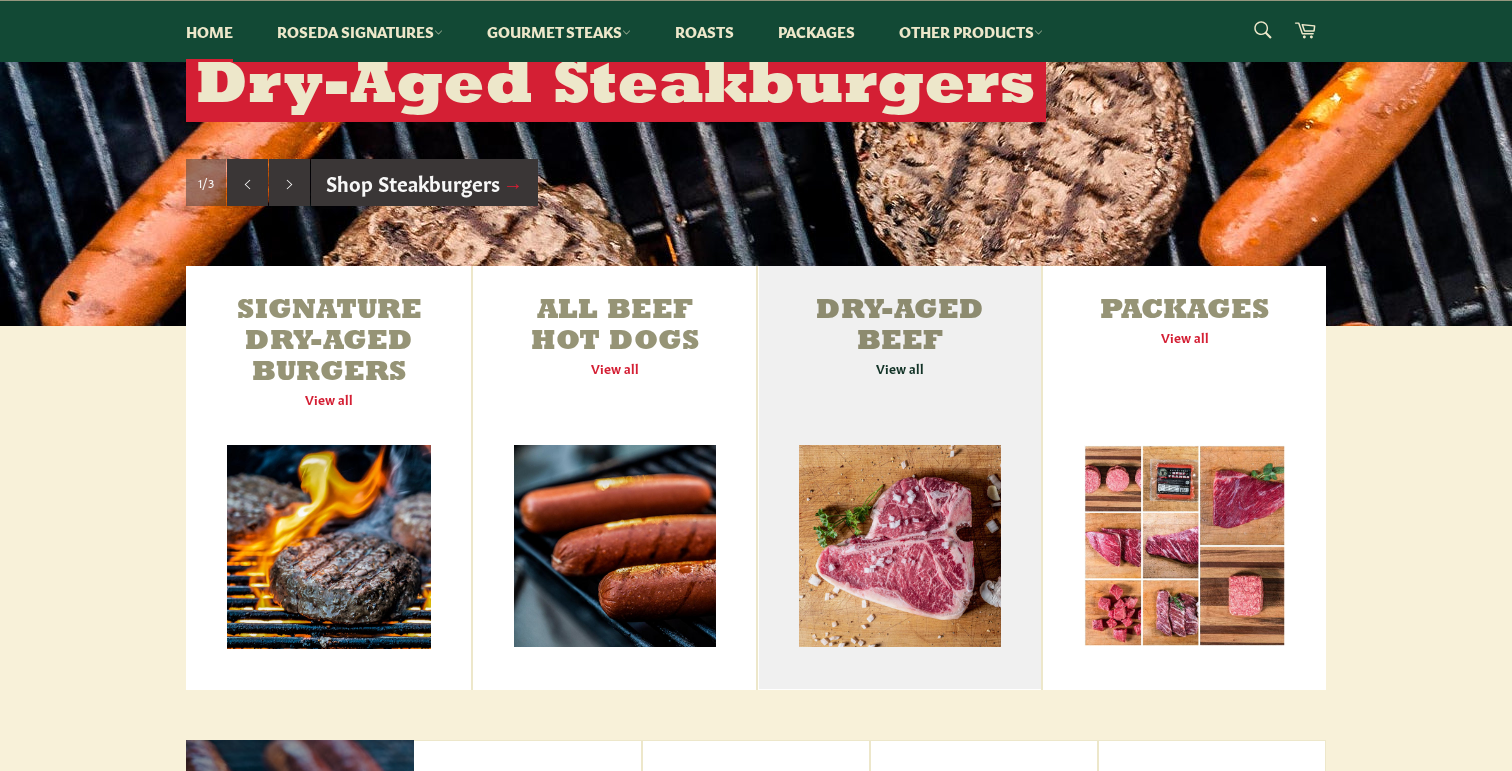 click on "Dry-Aged Beef
View all" at bounding box center (899, 478) 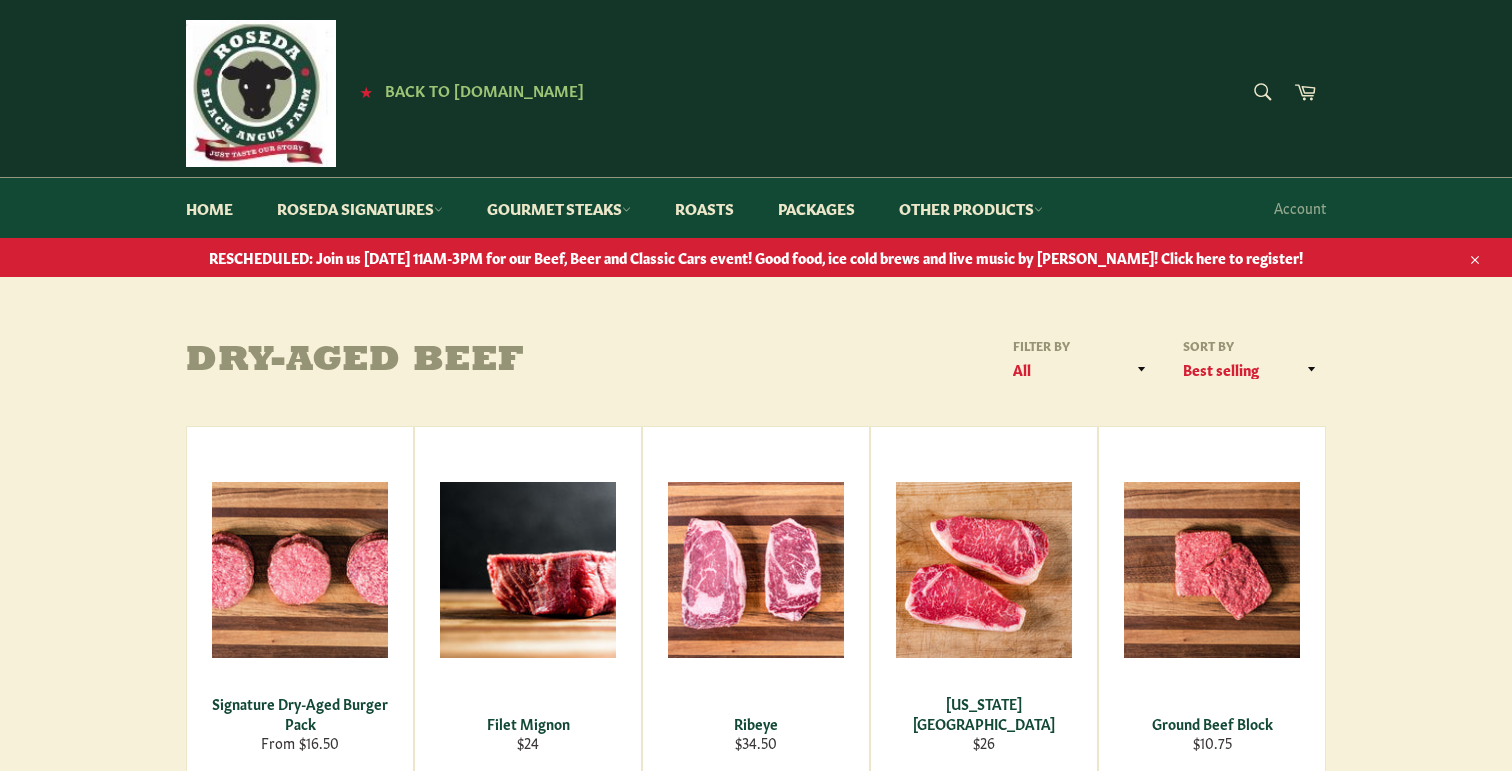 scroll, scrollTop: 0, scrollLeft: 0, axis: both 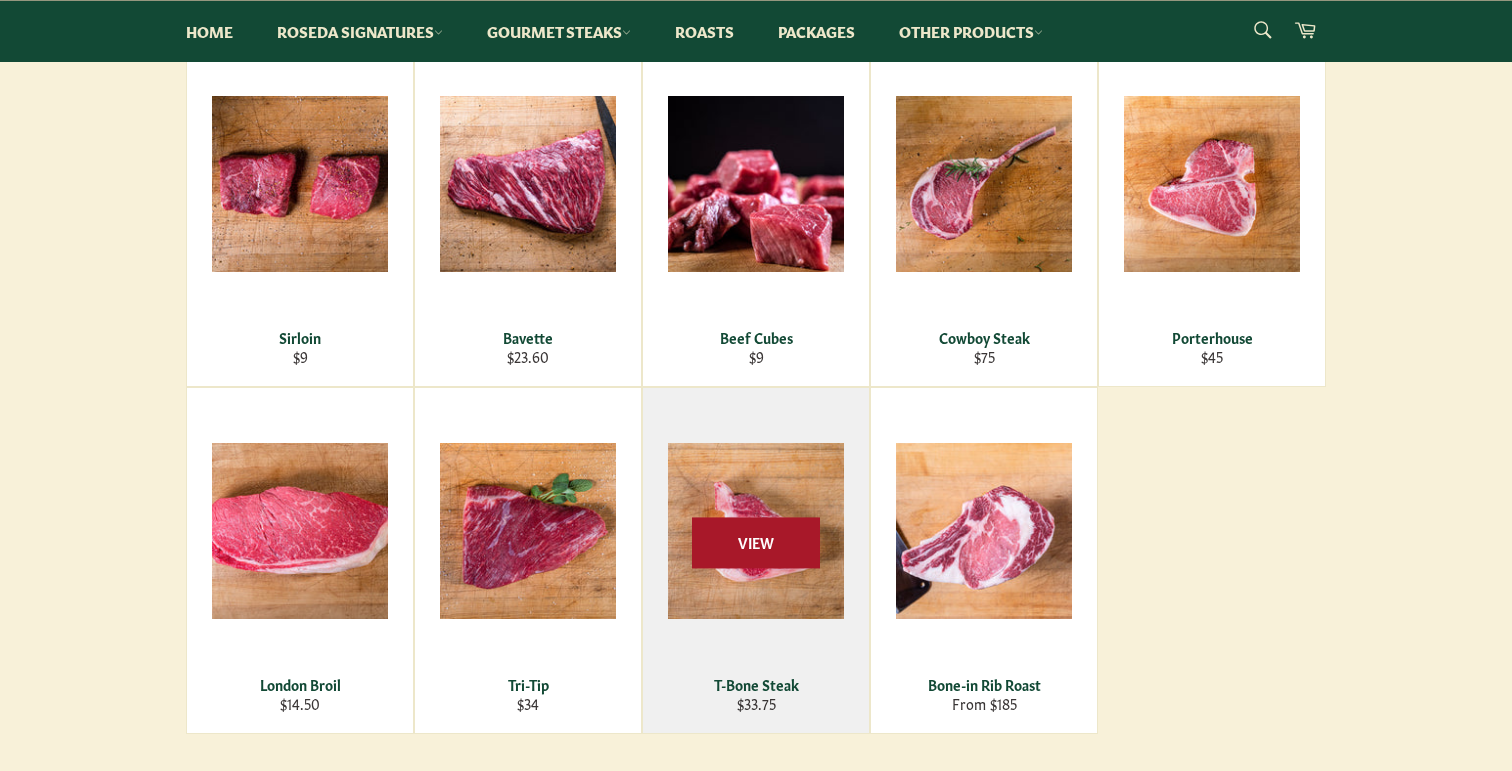 click on "View" at bounding box center [756, 542] 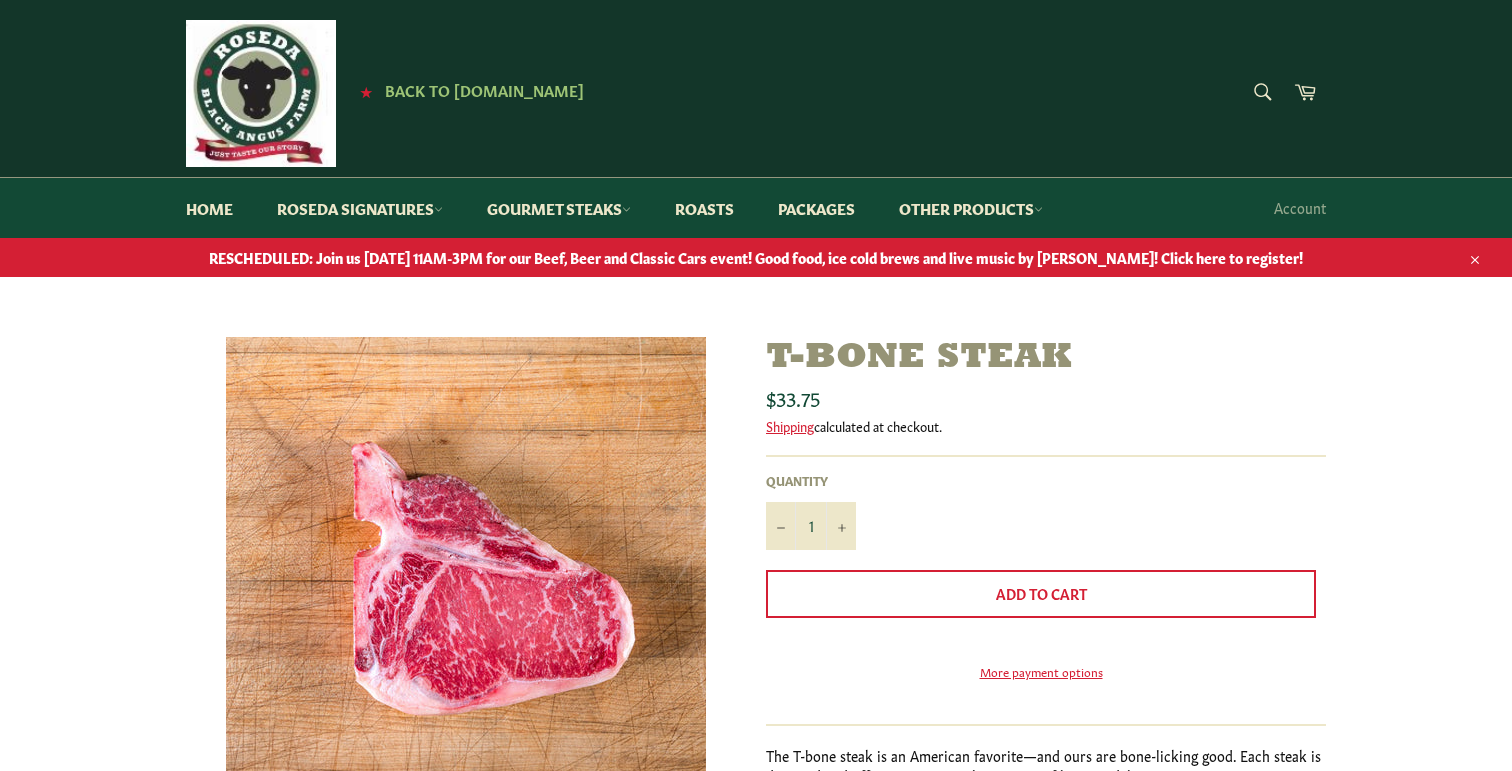 scroll, scrollTop: 0, scrollLeft: 0, axis: both 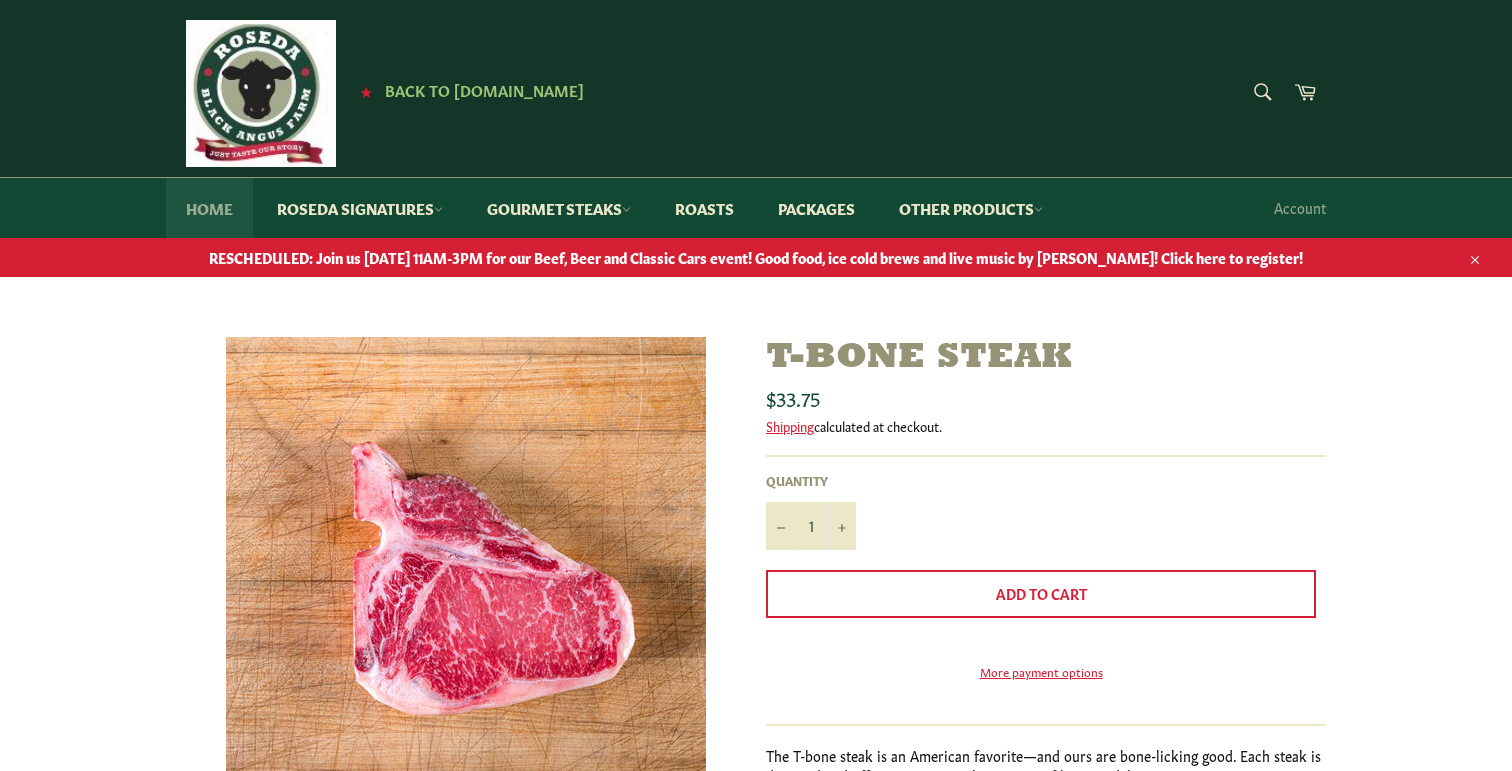click on "Home" at bounding box center [209, 208] 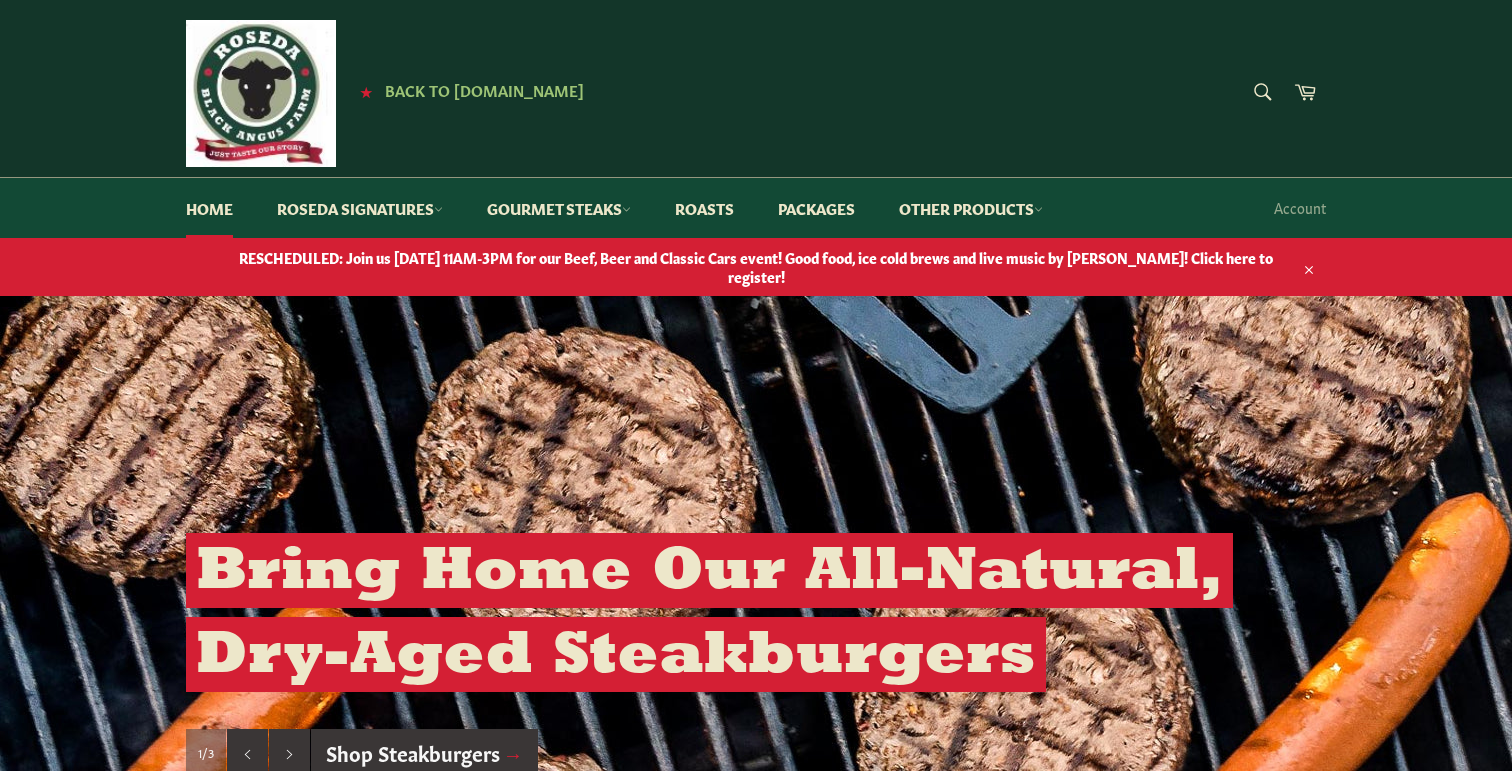 scroll, scrollTop: 0, scrollLeft: 0, axis: both 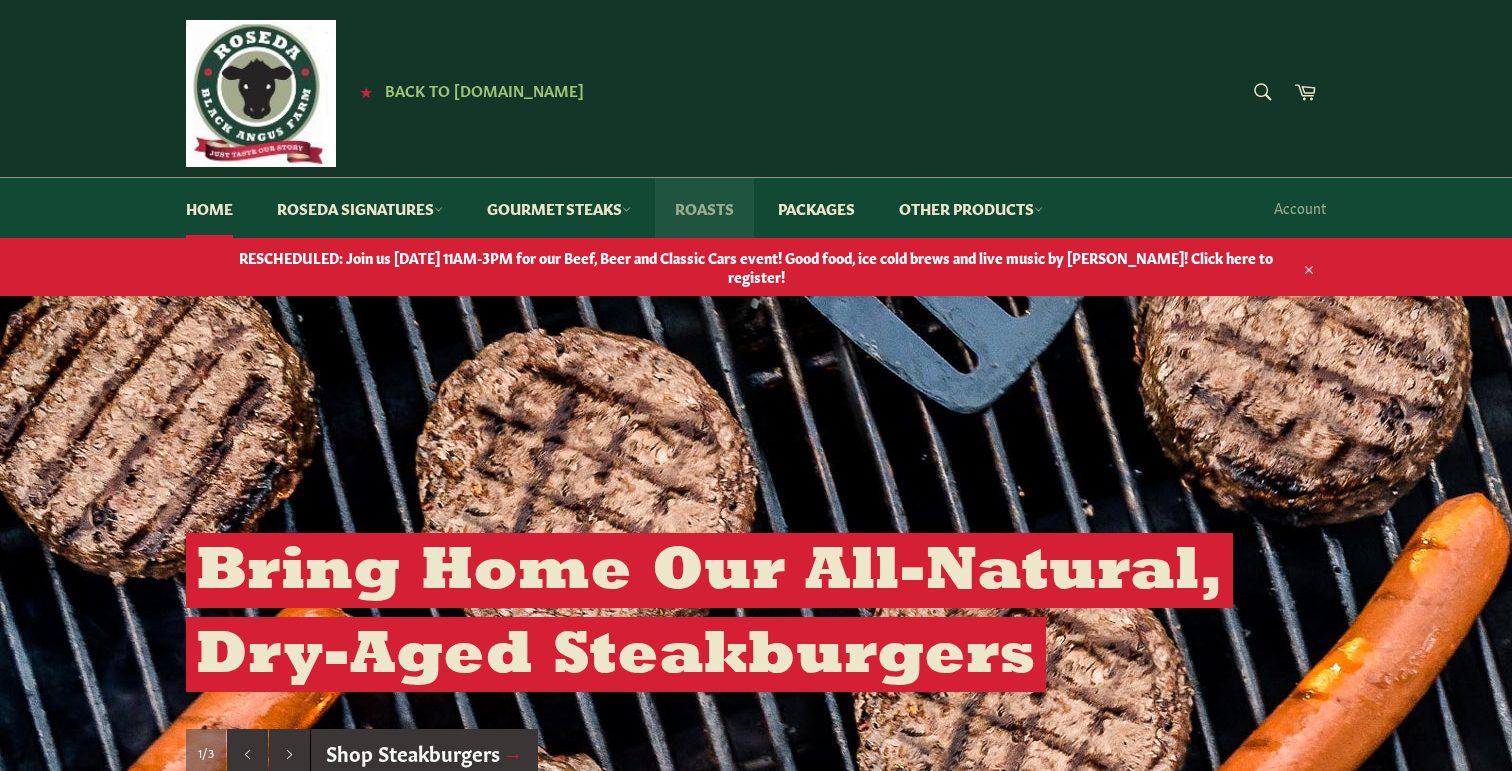 click on "Roasts" at bounding box center [704, 208] 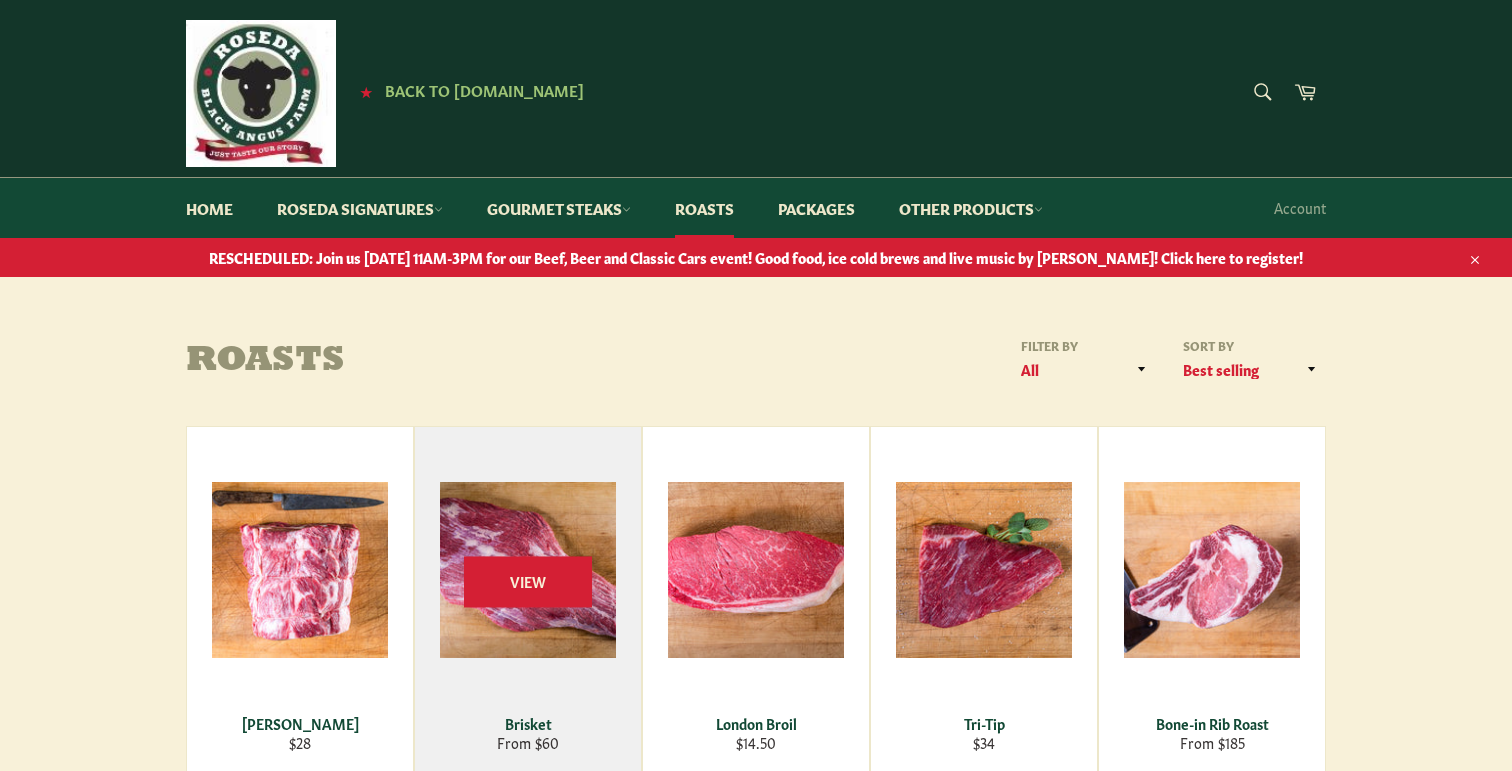 scroll, scrollTop: 0, scrollLeft: 0, axis: both 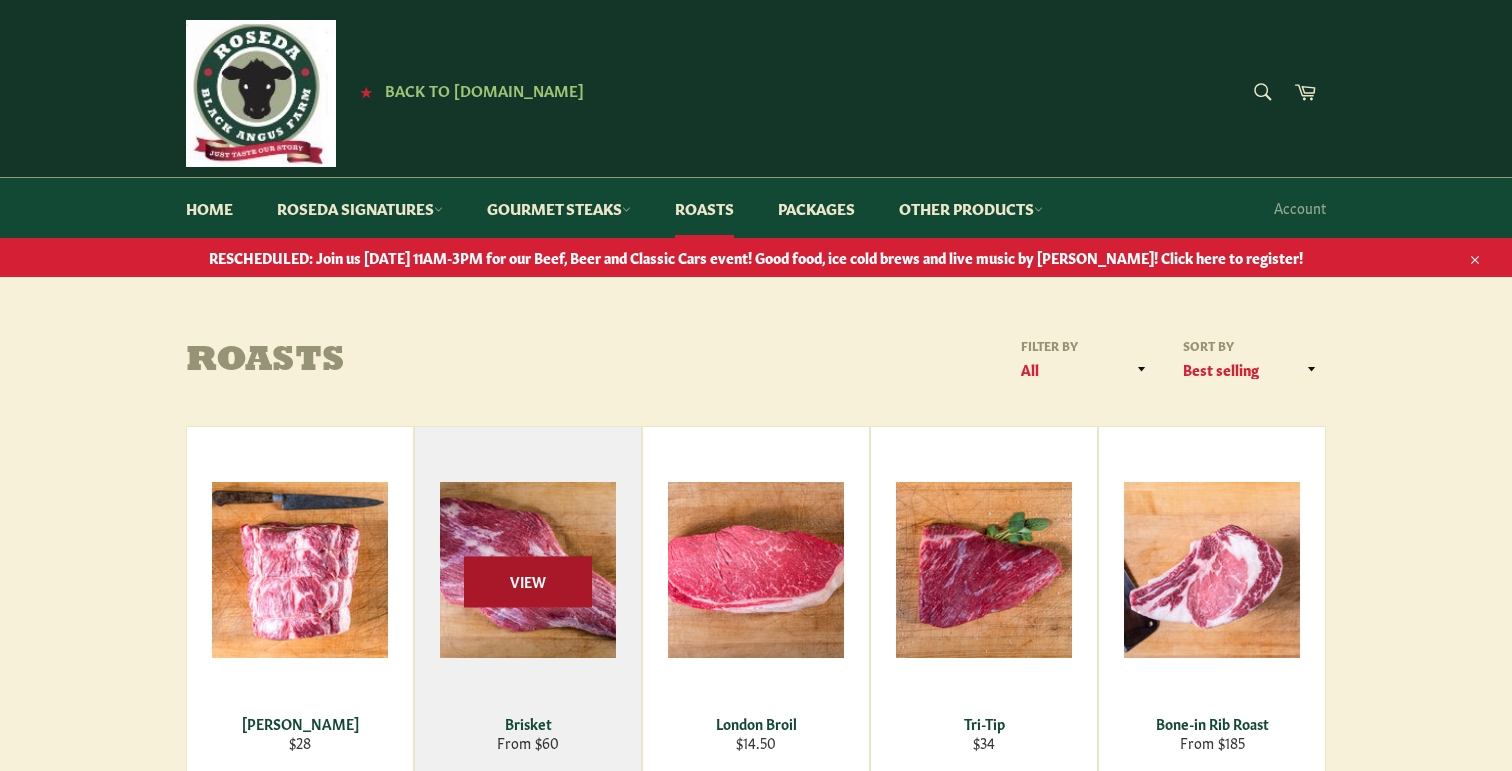 click on "View" at bounding box center (528, 581) 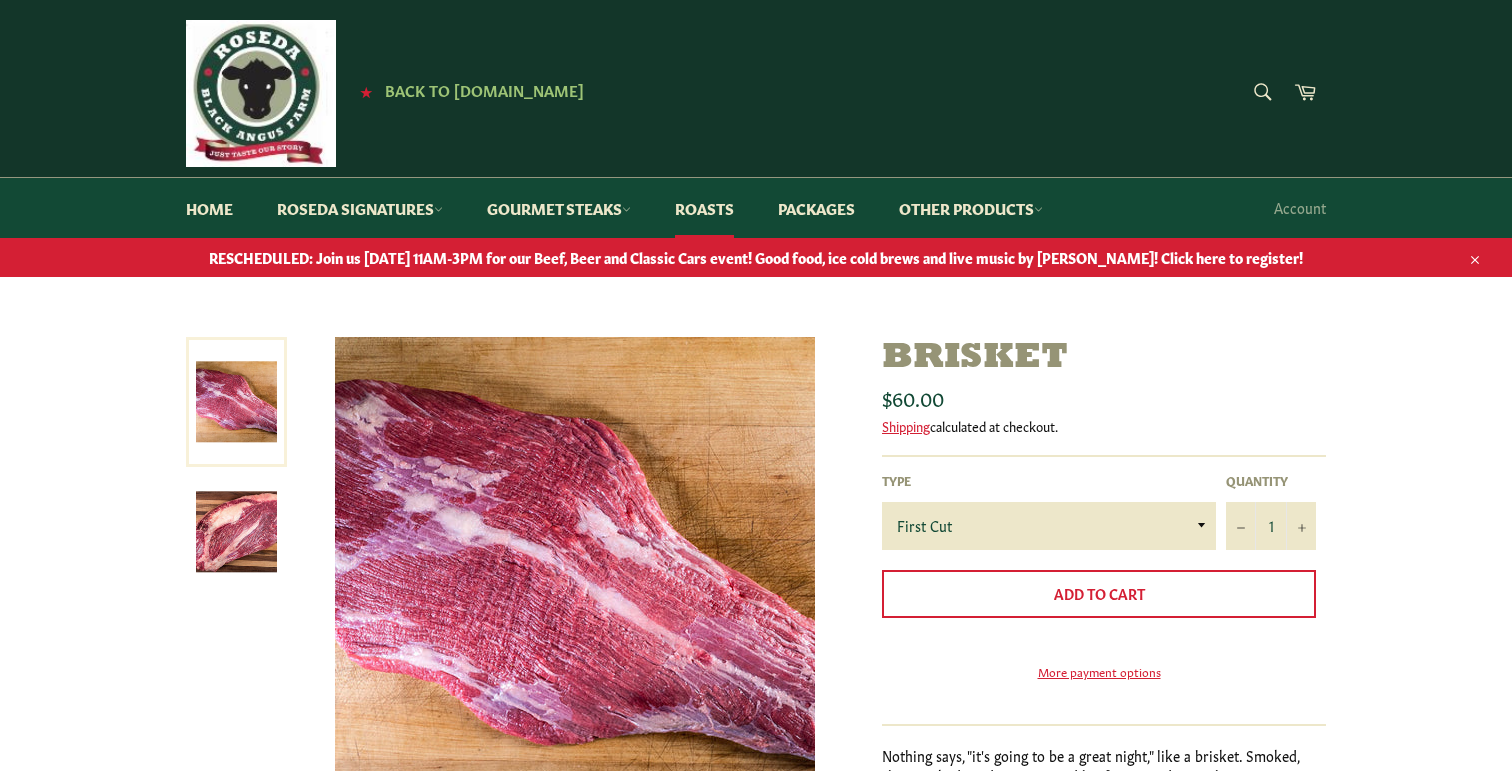 scroll, scrollTop: 0, scrollLeft: 0, axis: both 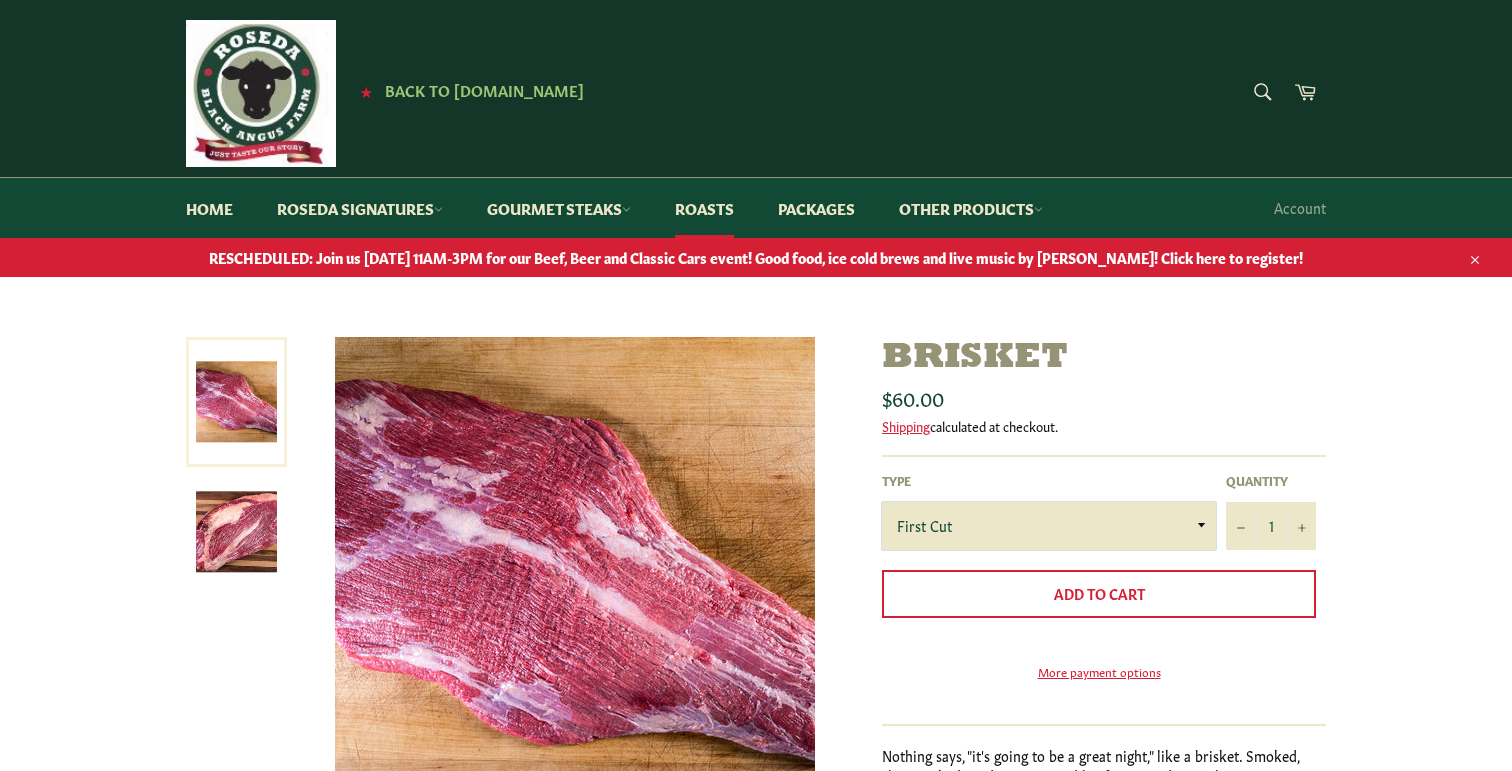 click on "First Cut
Whole" at bounding box center (1049, 526) 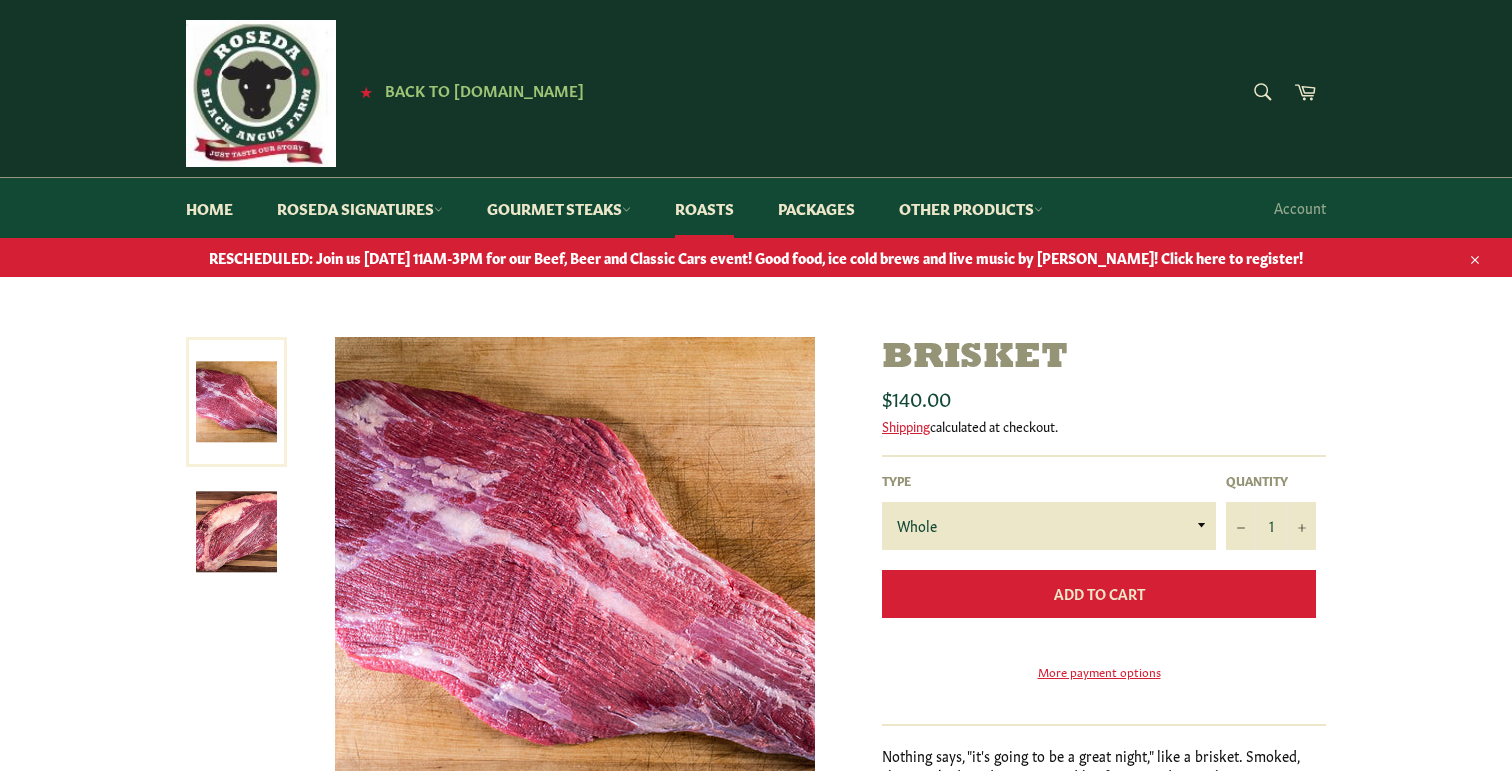 click on "Add to Cart" at bounding box center [1099, 593] 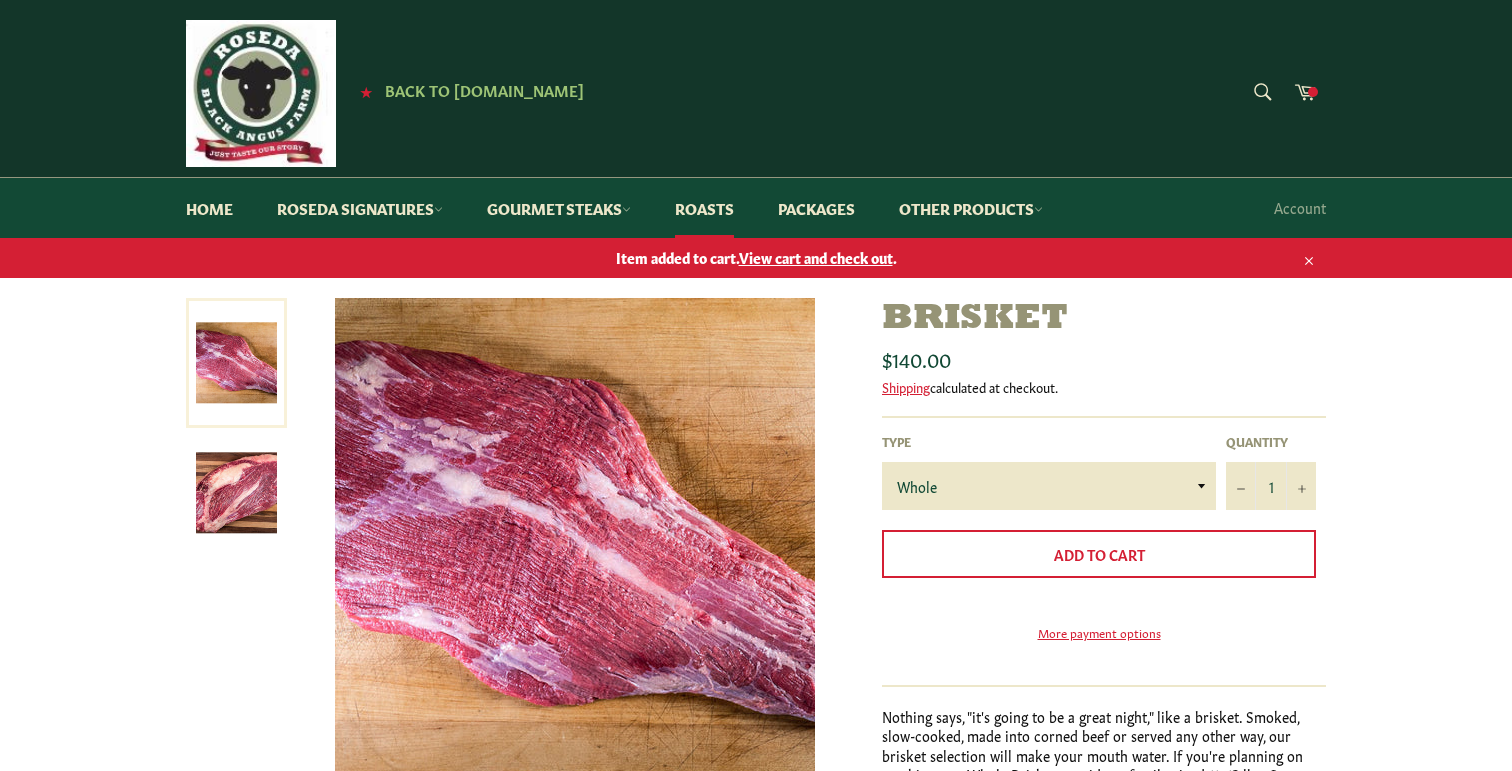 click on "View cart and check out" at bounding box center [816, 257] 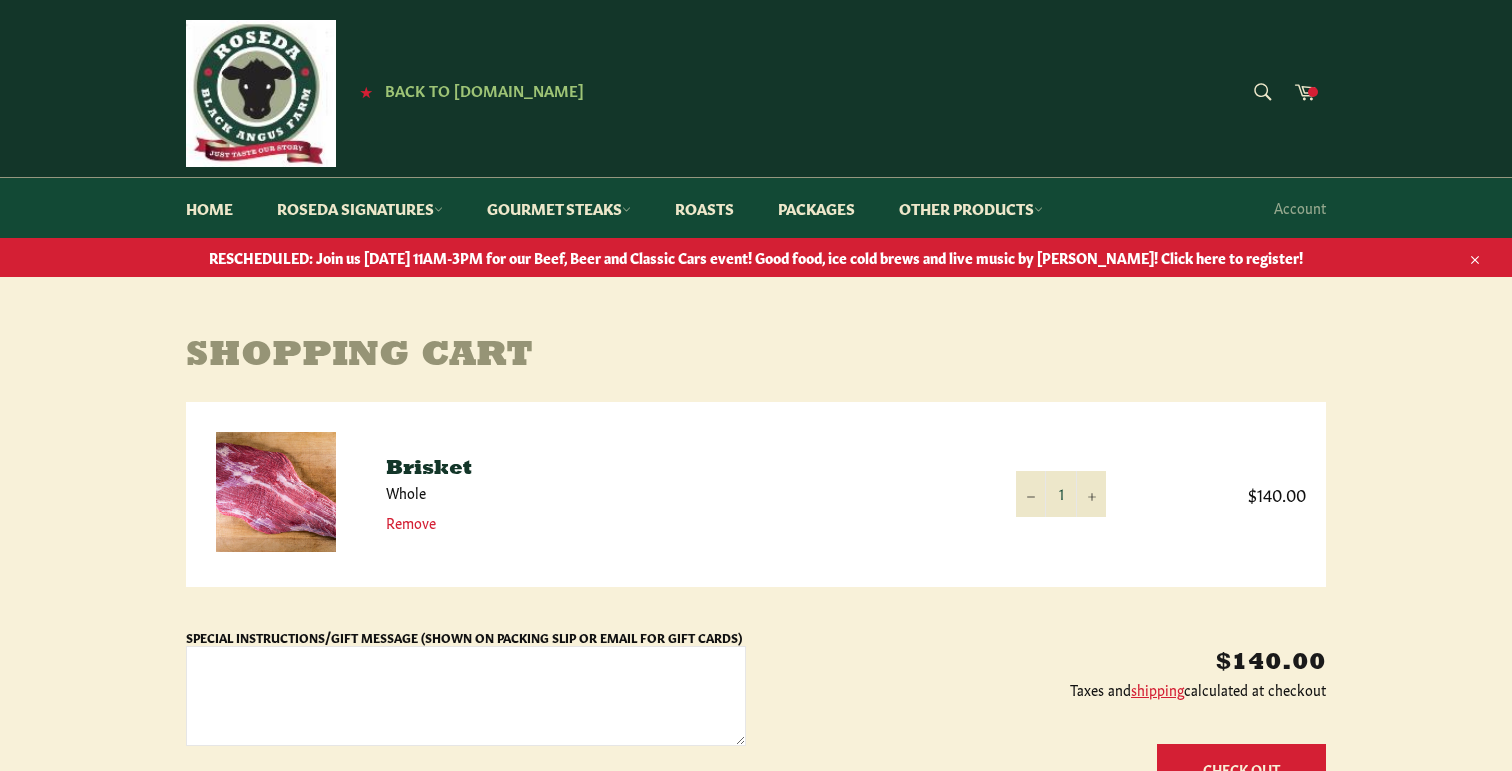 scroll, scrollTop: 0, scrollLeft: 0, axis: both 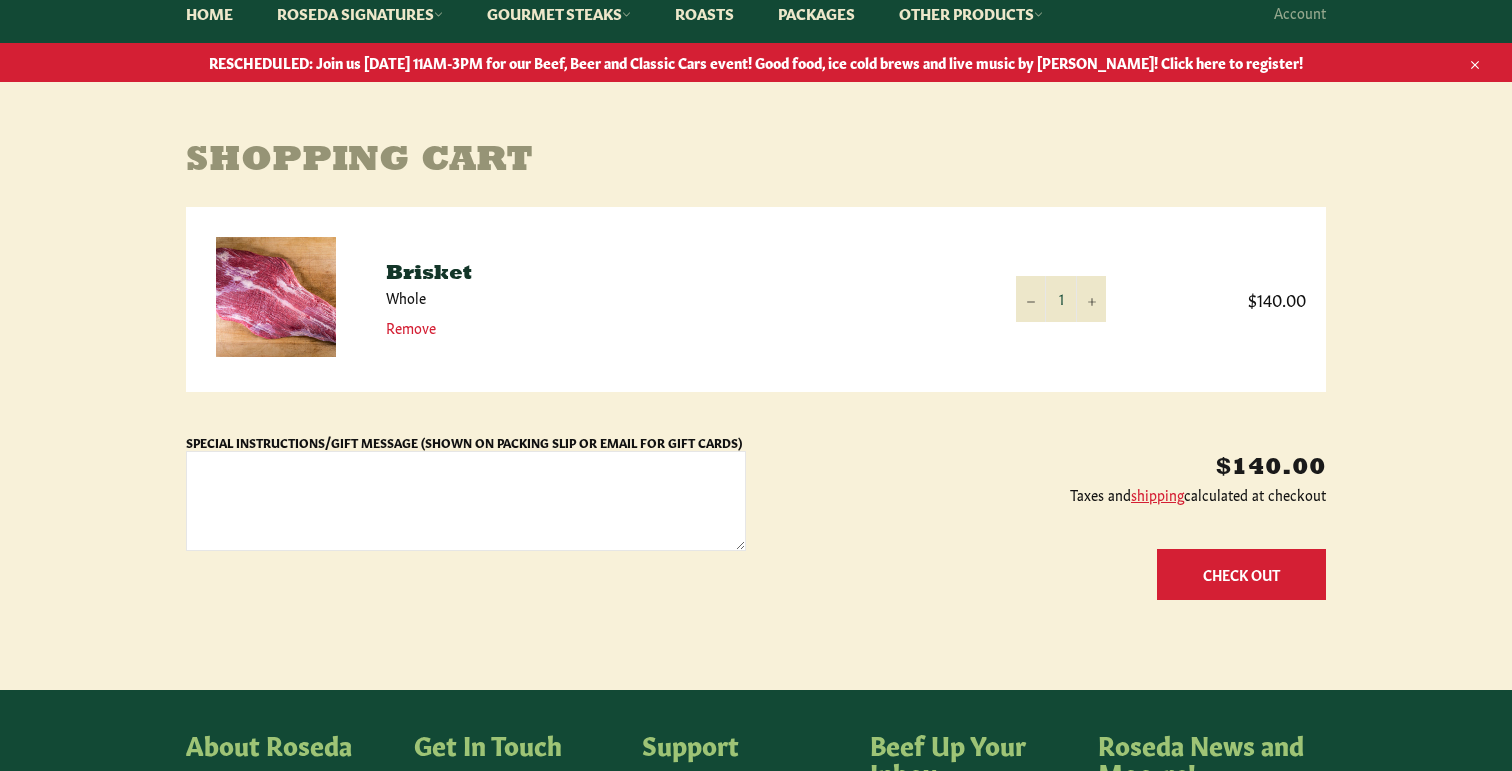 click on "Check Out" at bounding box center (1241, 574) 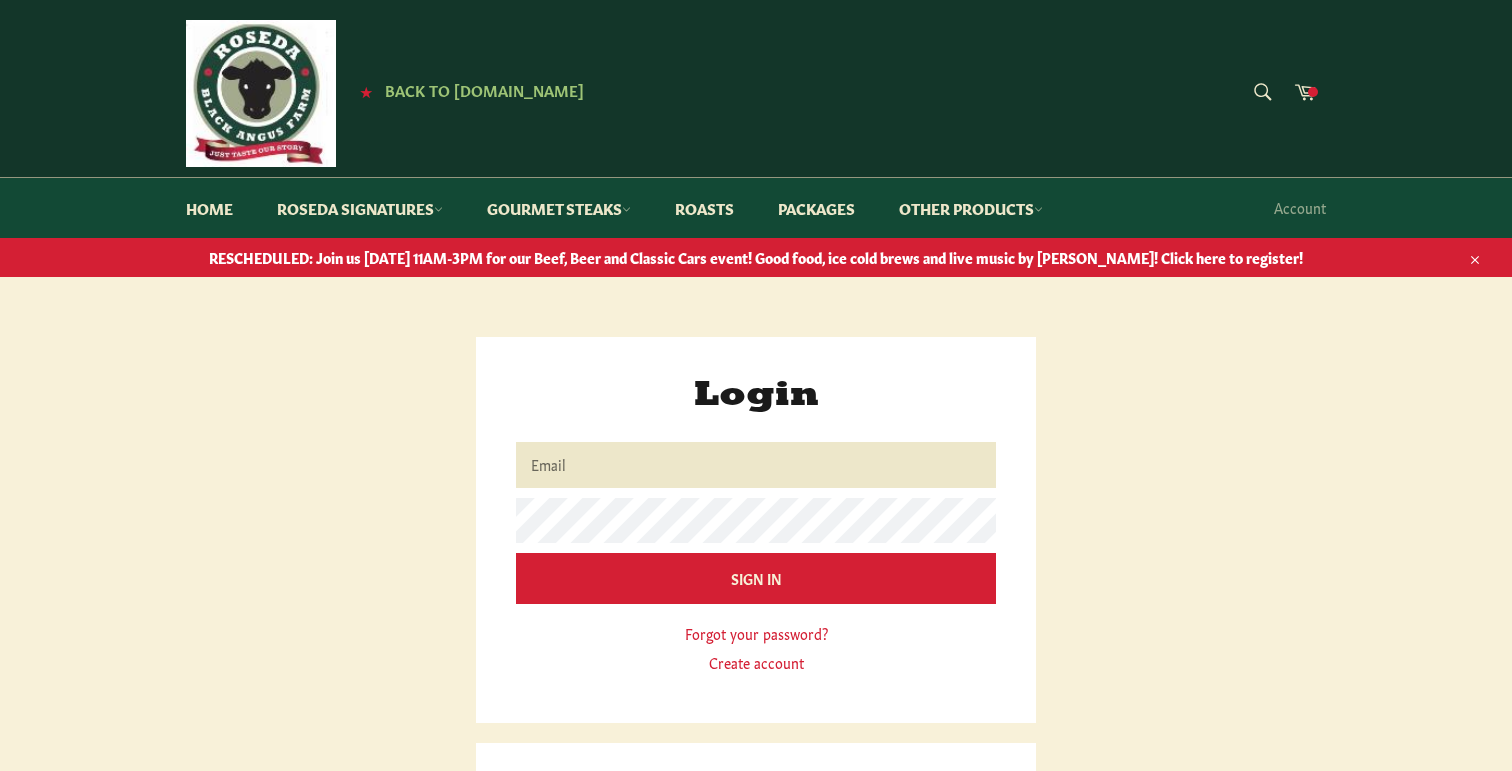 scroll, scrollTop: 0, scrollLeft: 0, axis: both 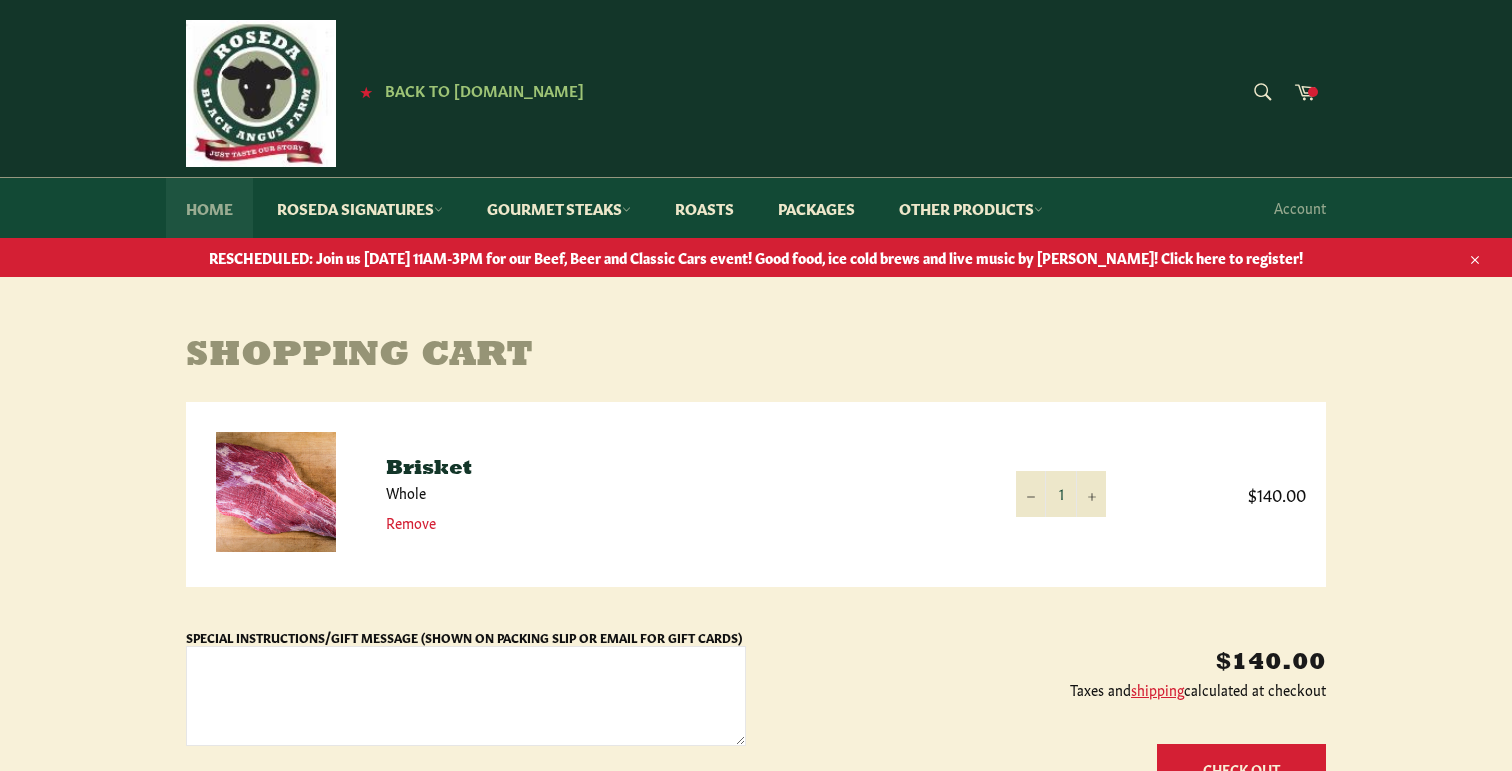 click on "Home" at bounding box center (209, 208) 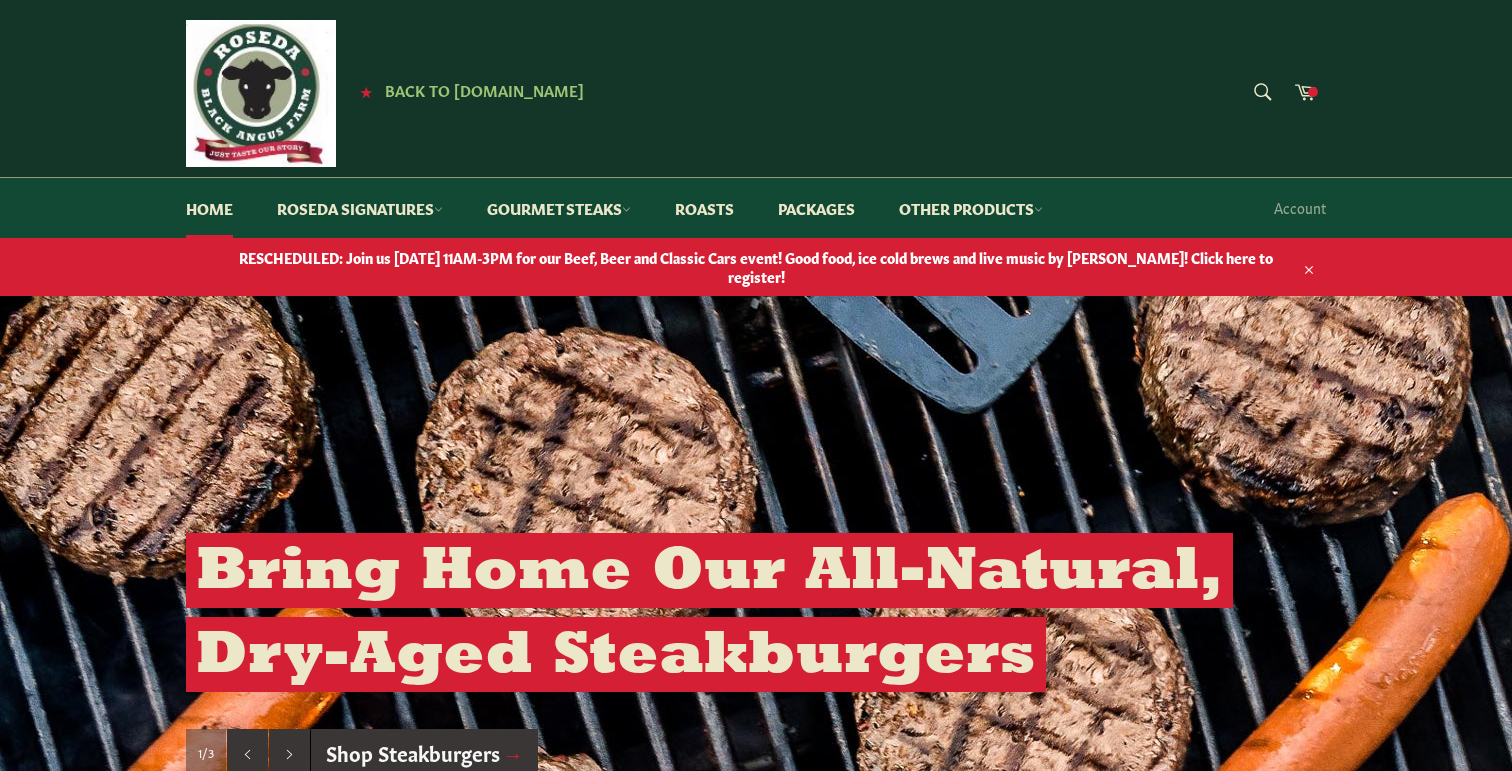 scroll, scrollTop: 0, scrollLeft: 0, axis: both 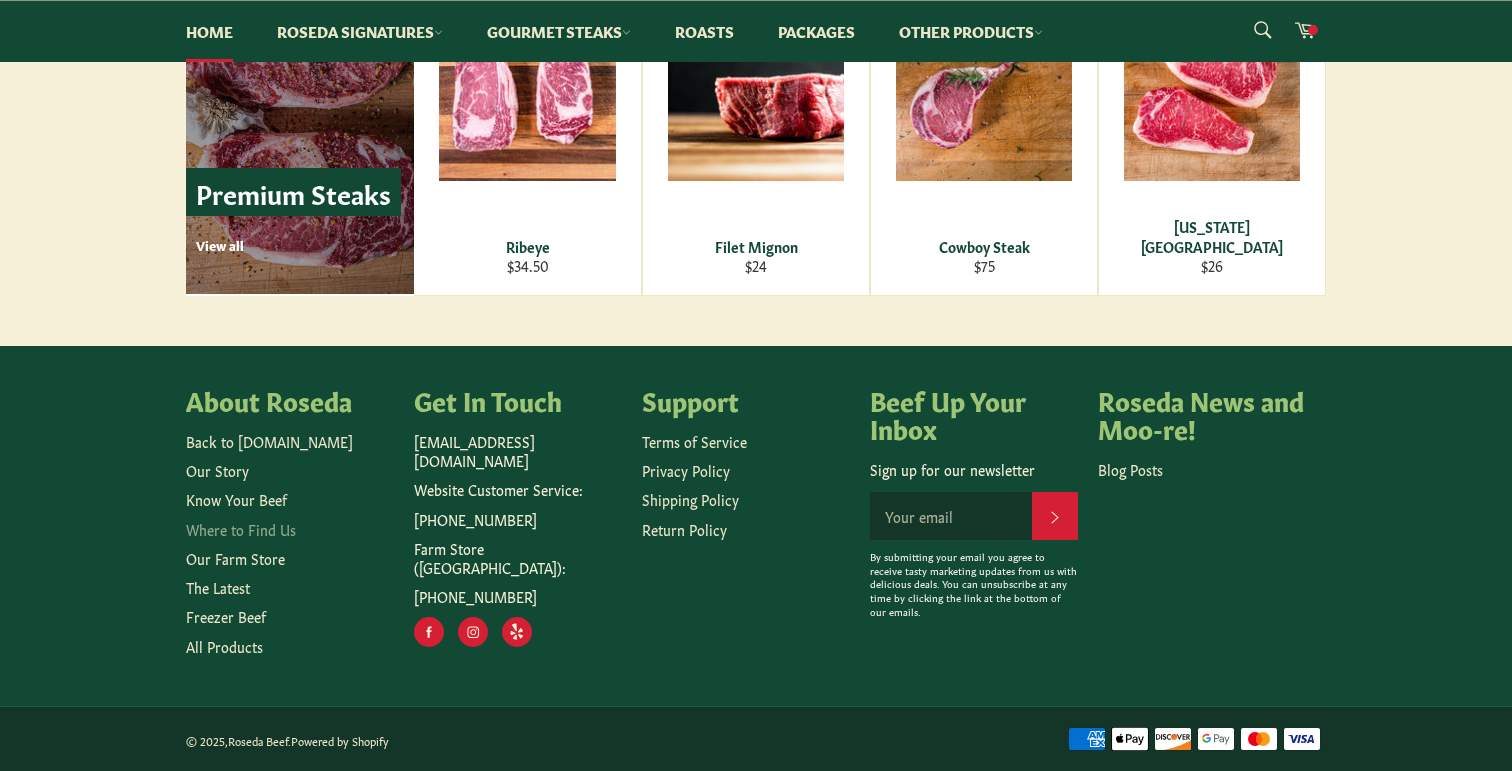 click on "Where to Find Us" at bounding box center (241, 529) 